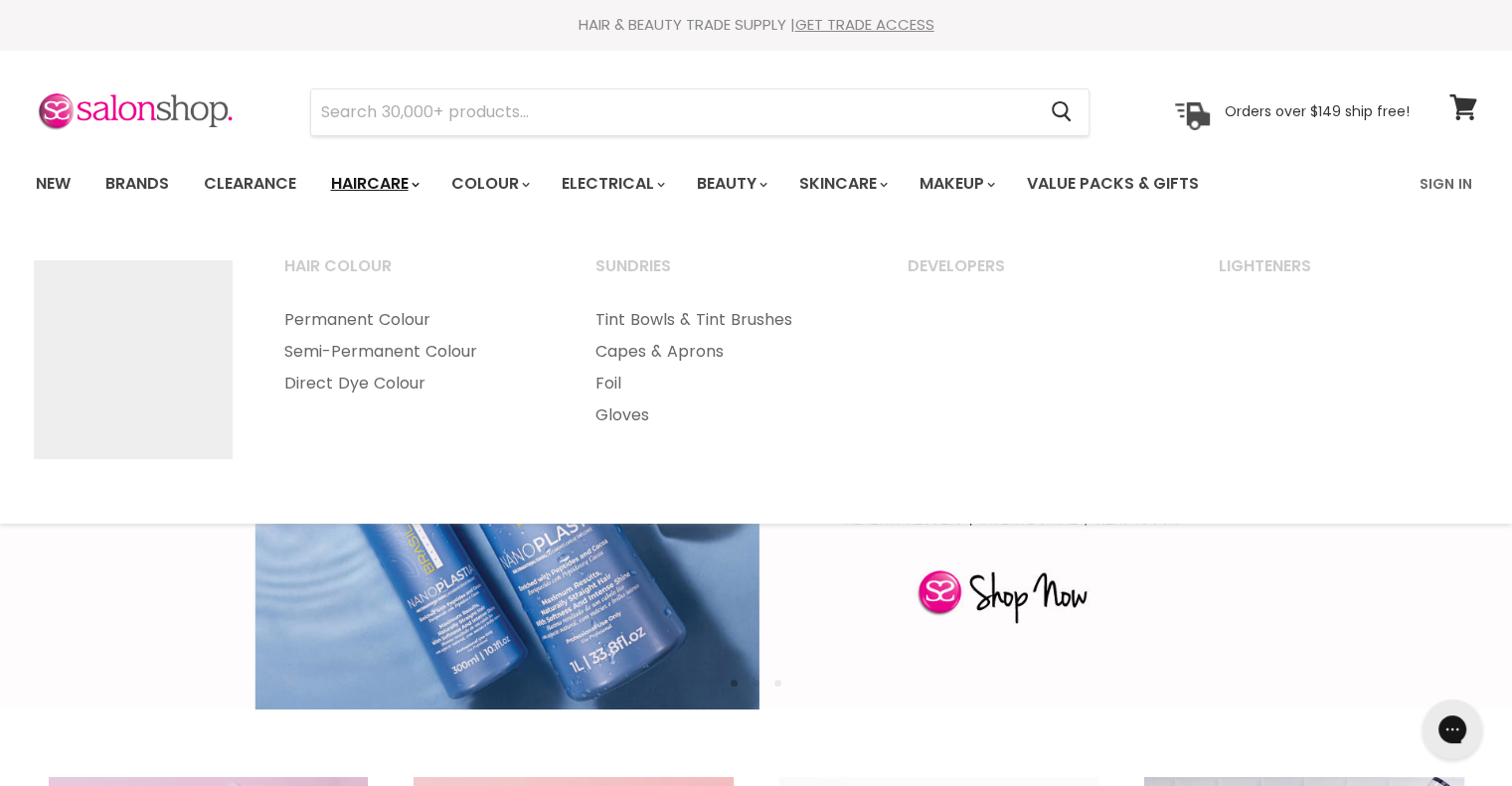 scroll, scrollTop: 0, scrollLeft: 0, axis: both 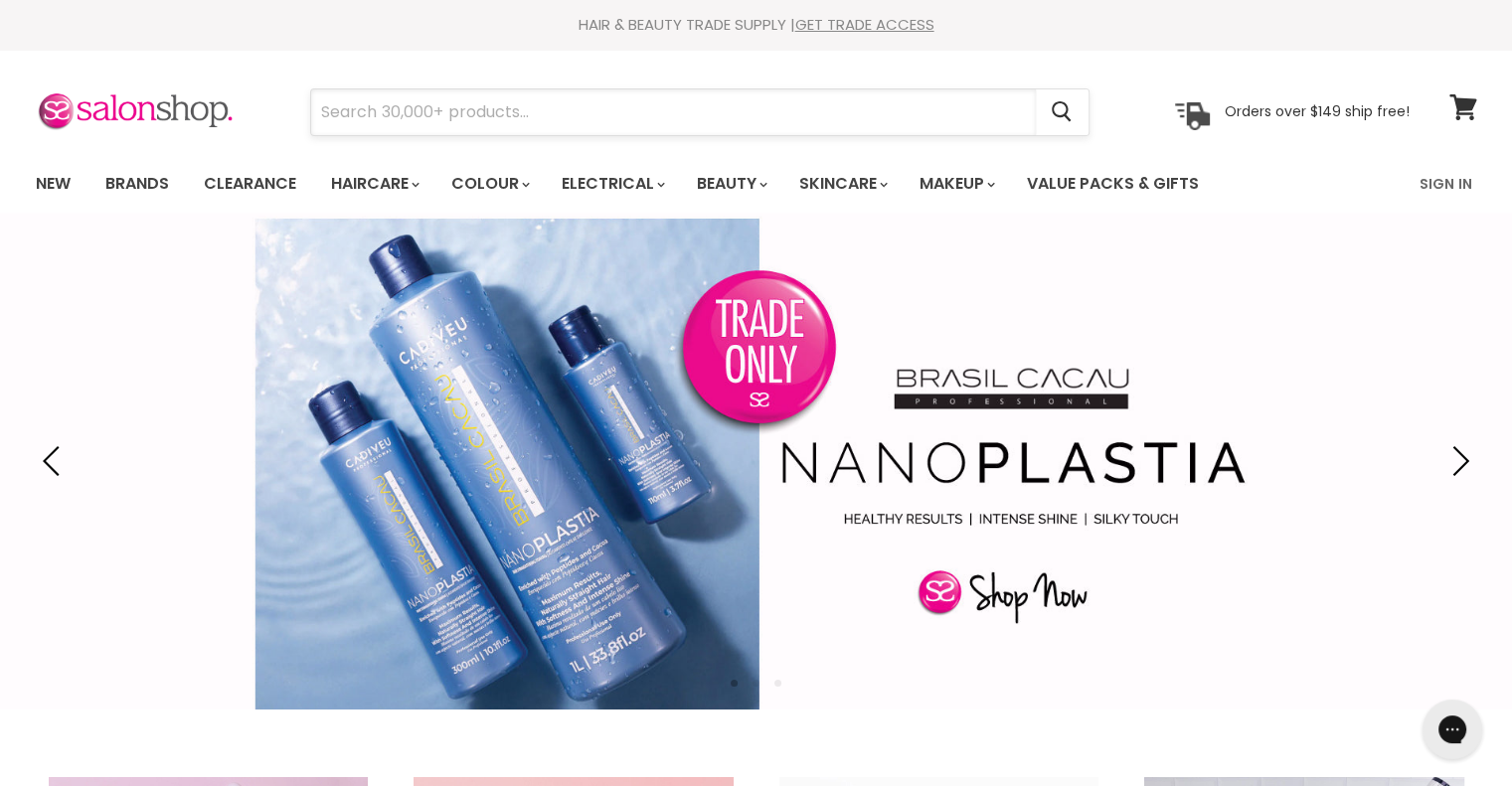 click at bounding box center [673, 112] 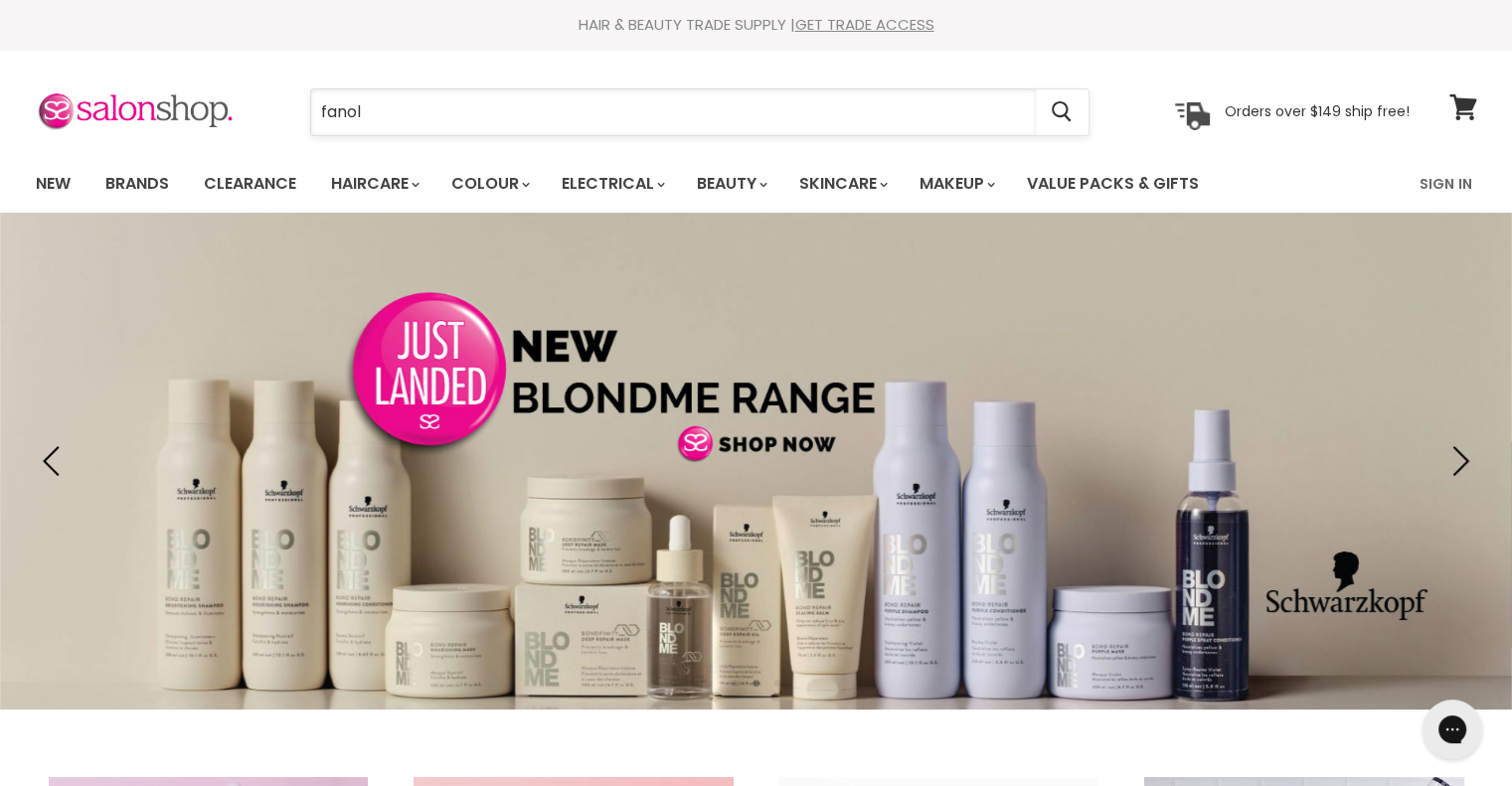 type on "fanola" 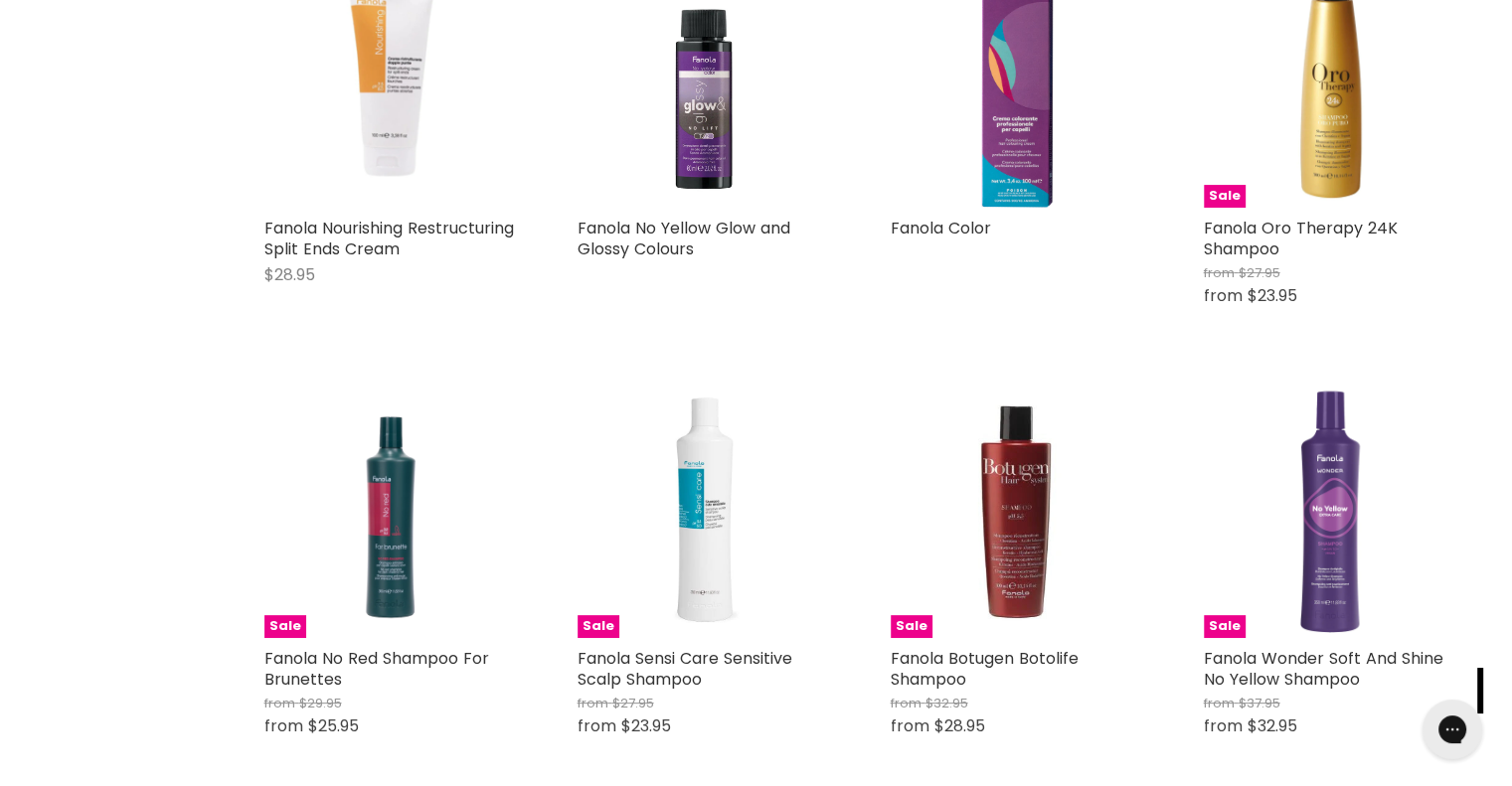 scroll, scrollTop: 0, scrollLeft: 0, axis: both 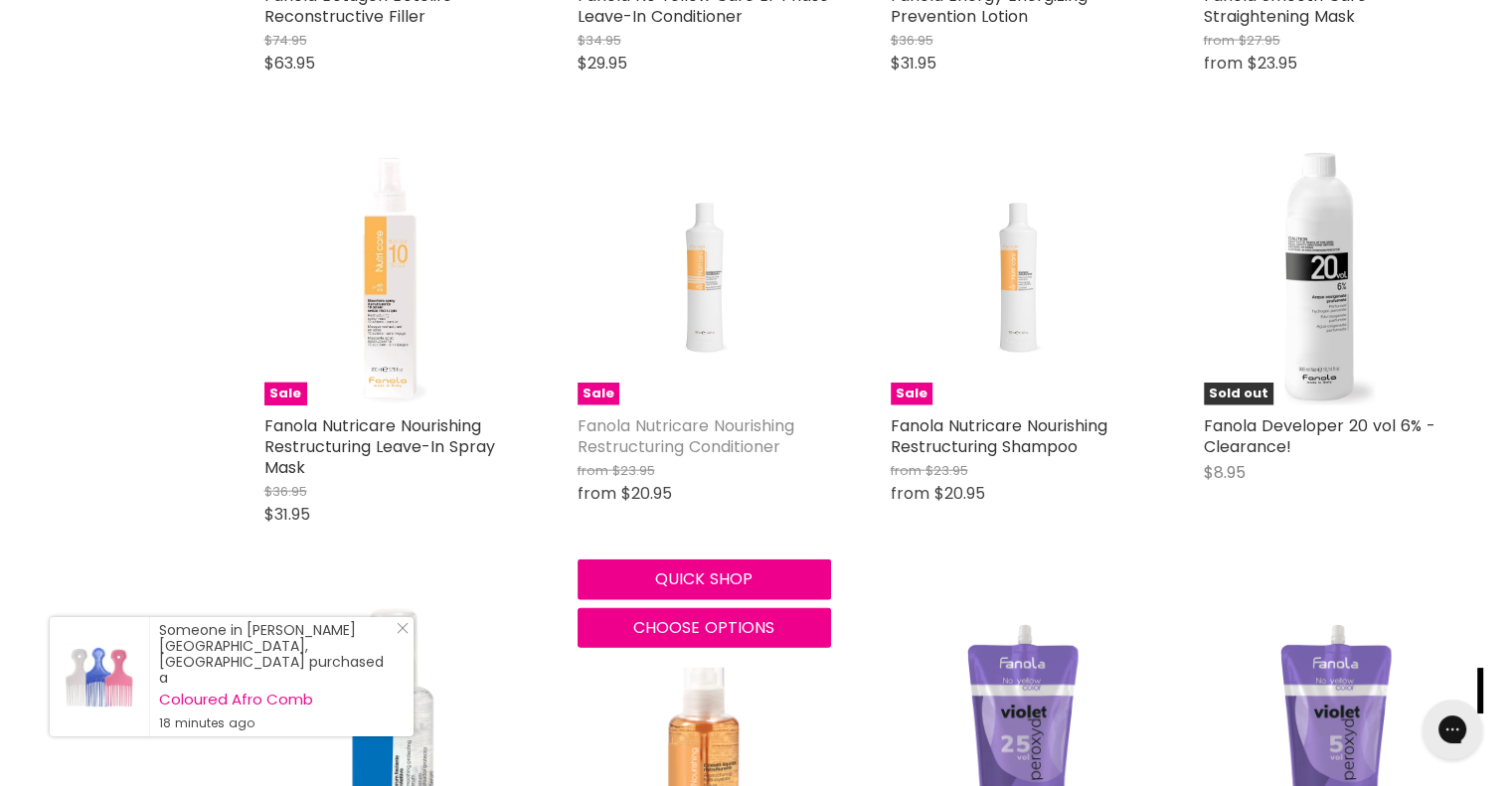 click on "Fanola Nutricare Nourishing Restructuring Conditioner" at bounding box center (686, 436) 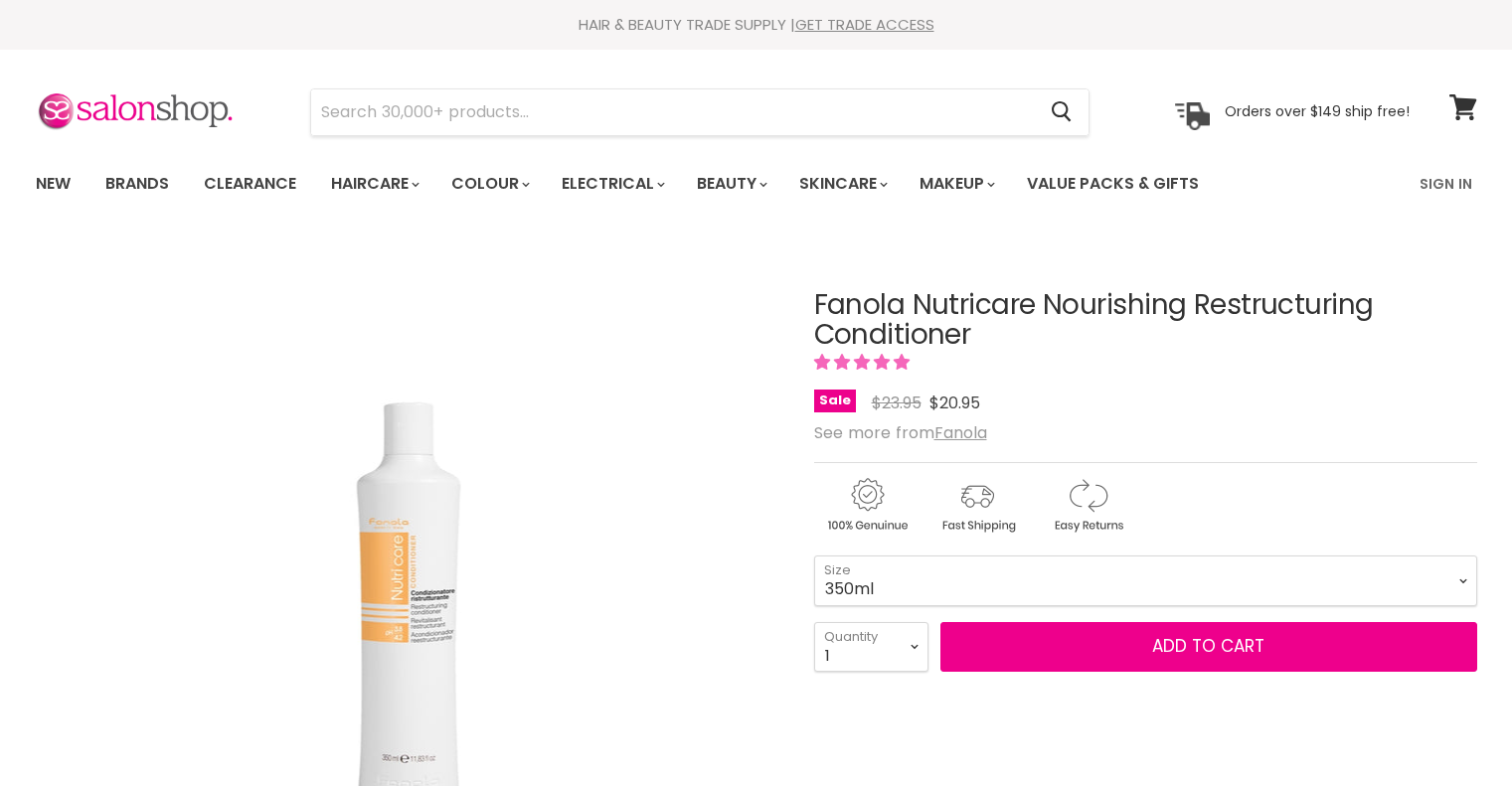 scroll, scrollTop: 0, scrollLeft: 0, axis: both 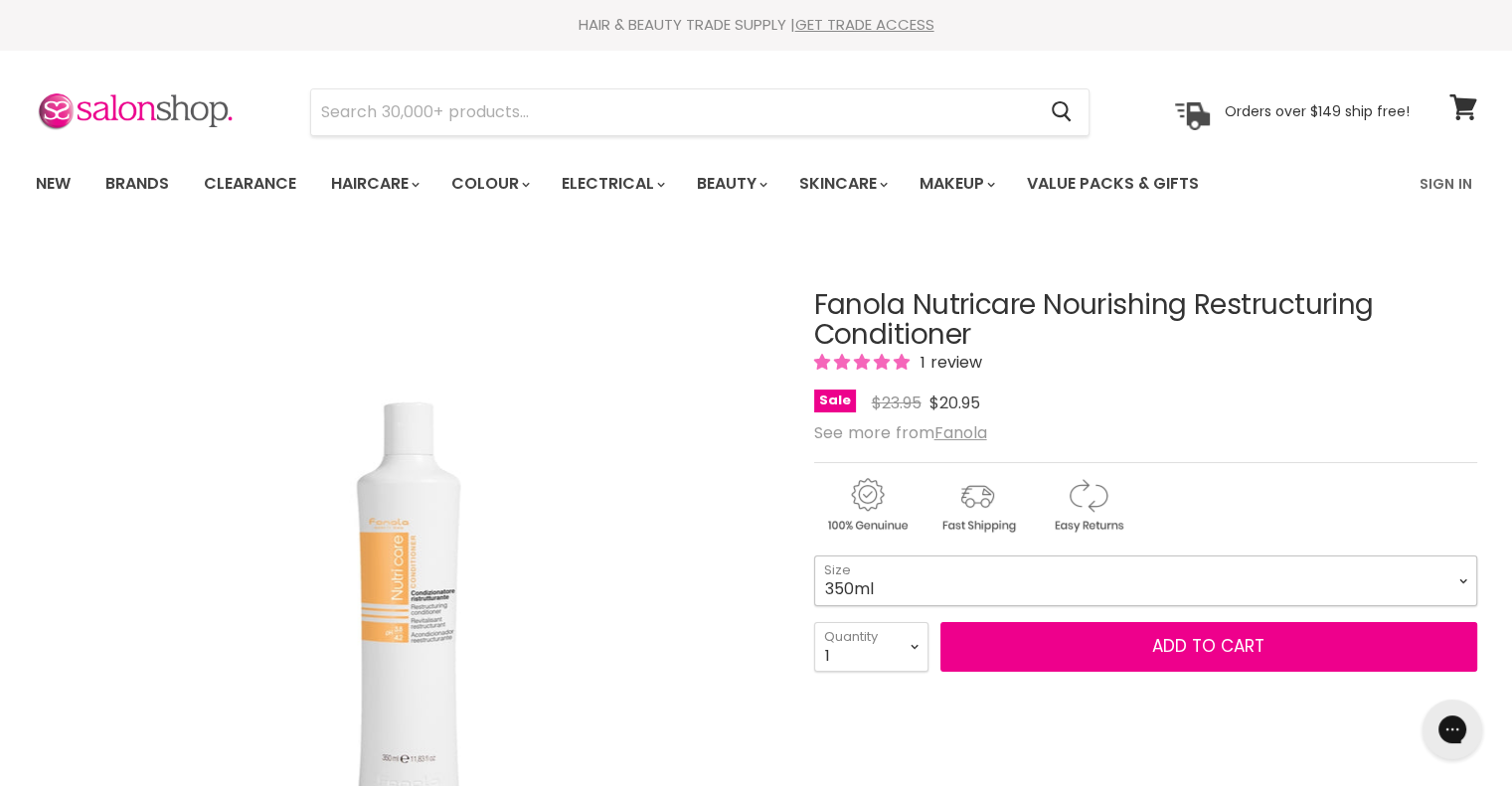 click on "350ml
1 Litre" at bounding box center [1145, 580] 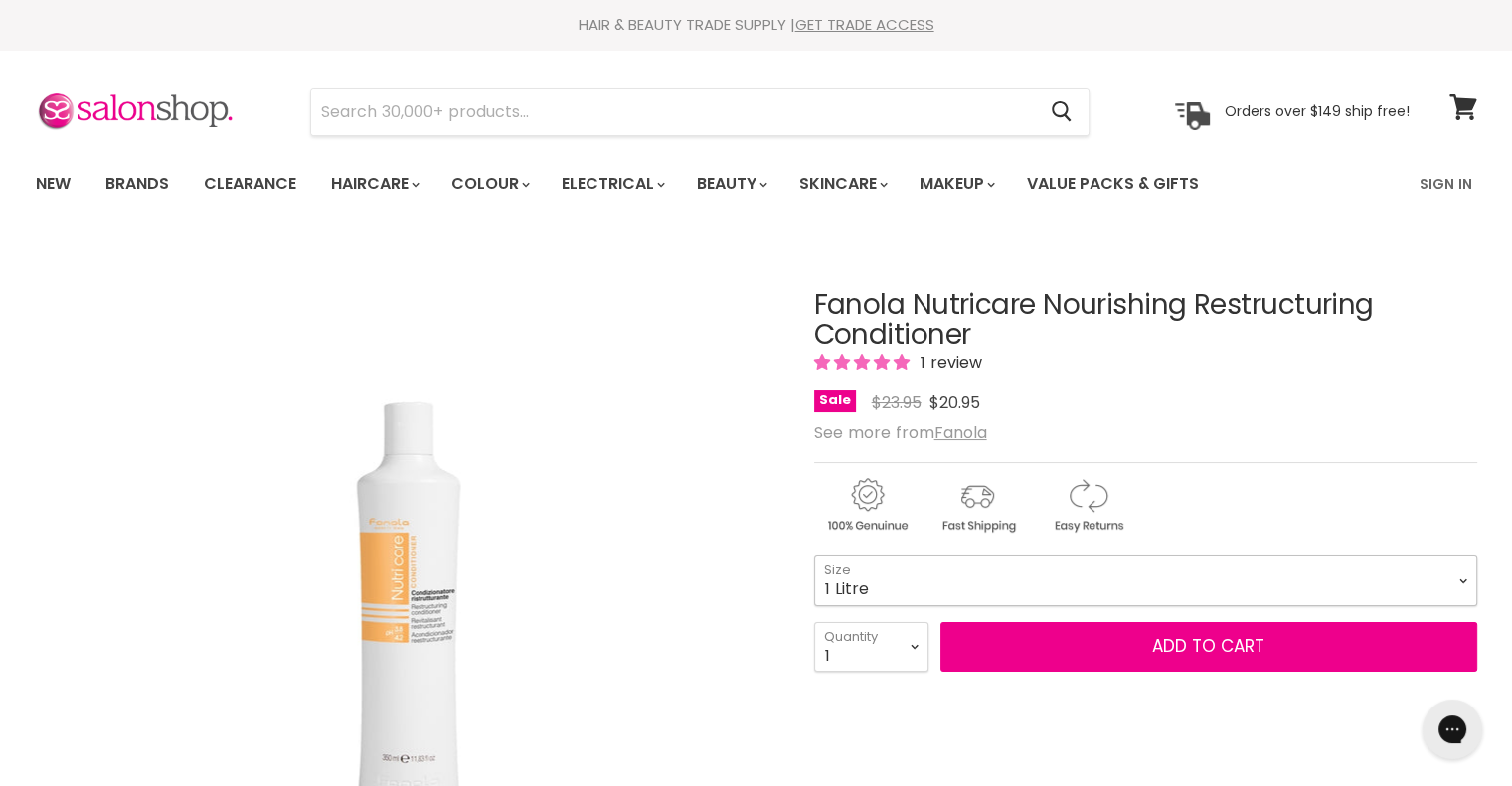 click on "350ml
1 Litre" at bounding box center [1145, 580] 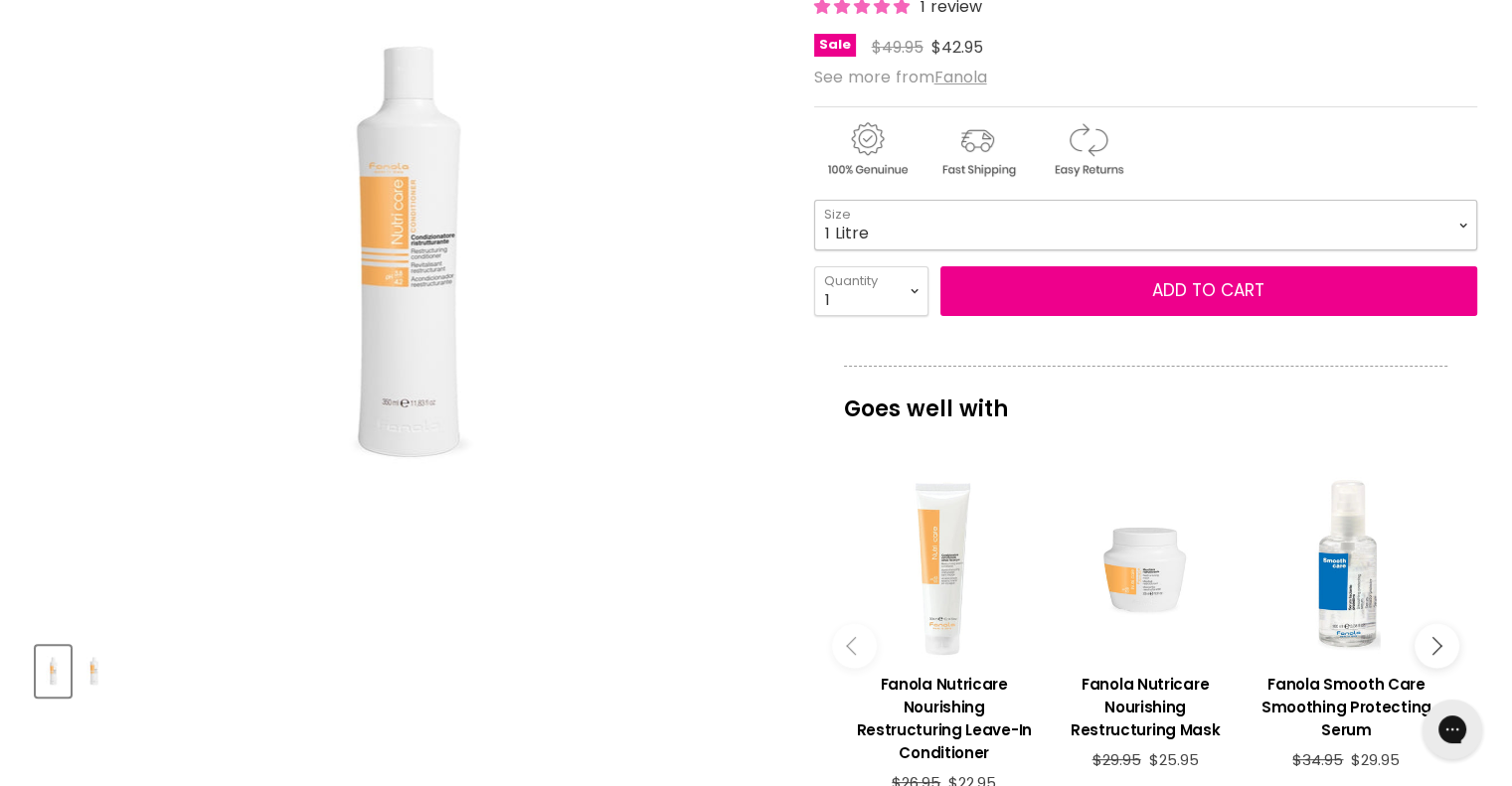 scroll, scrollTop: 316, scrollLeft: 0, axis: vertical 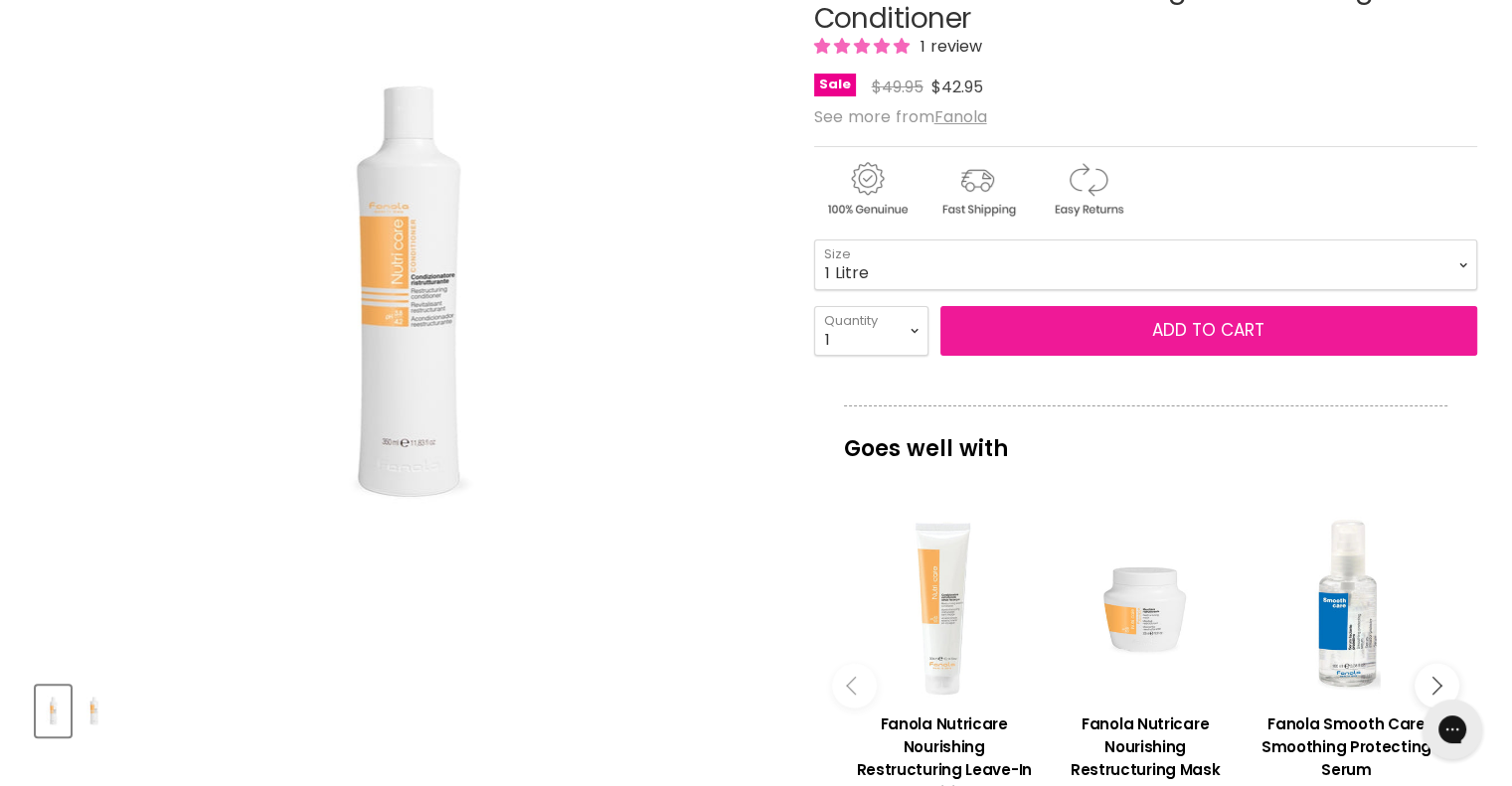 click on "Add to cart" at bounding box center (1209, 331) 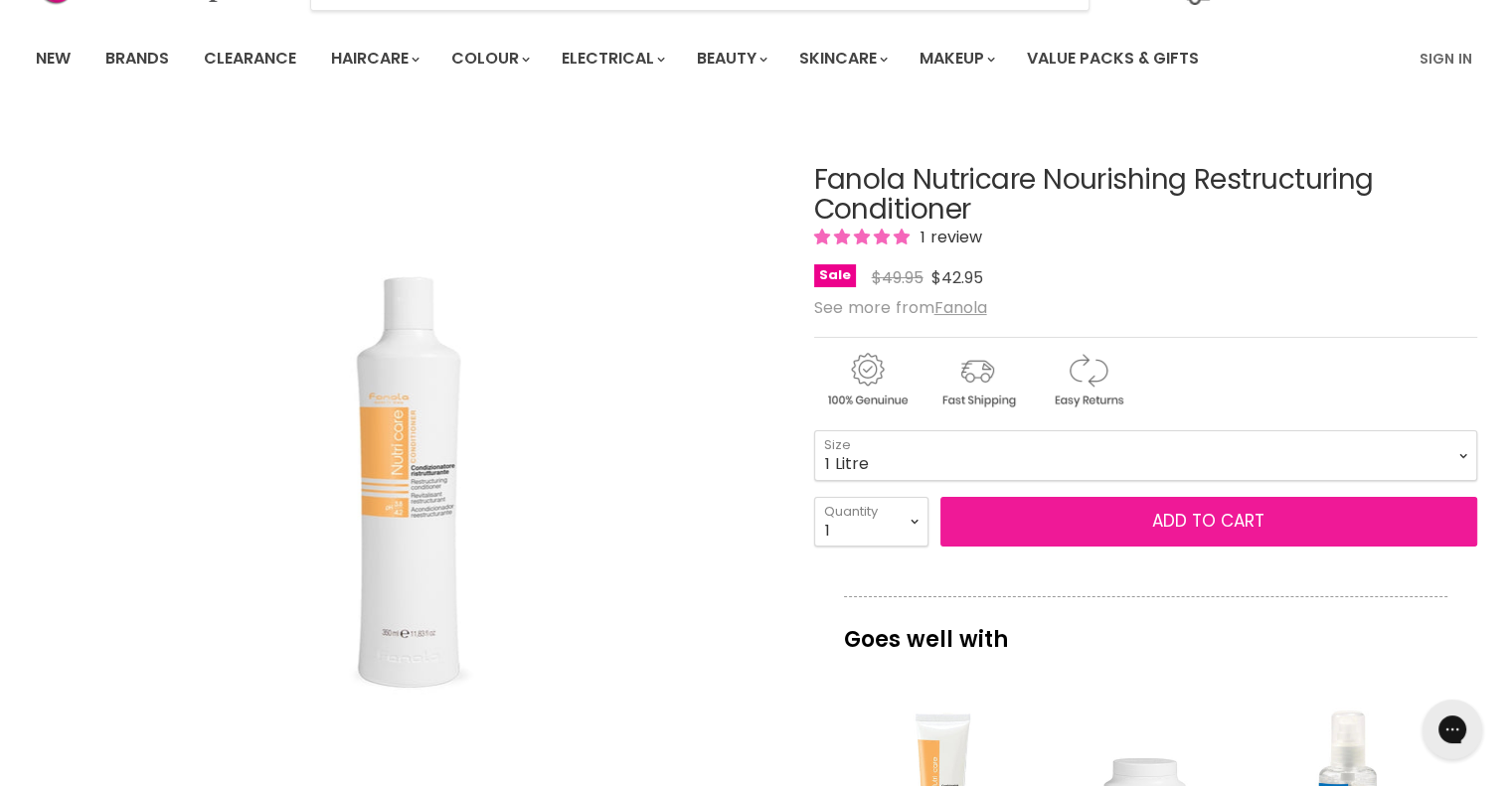 scroll, scrollTop: 27, scrollLeft: 0, axis: vertical 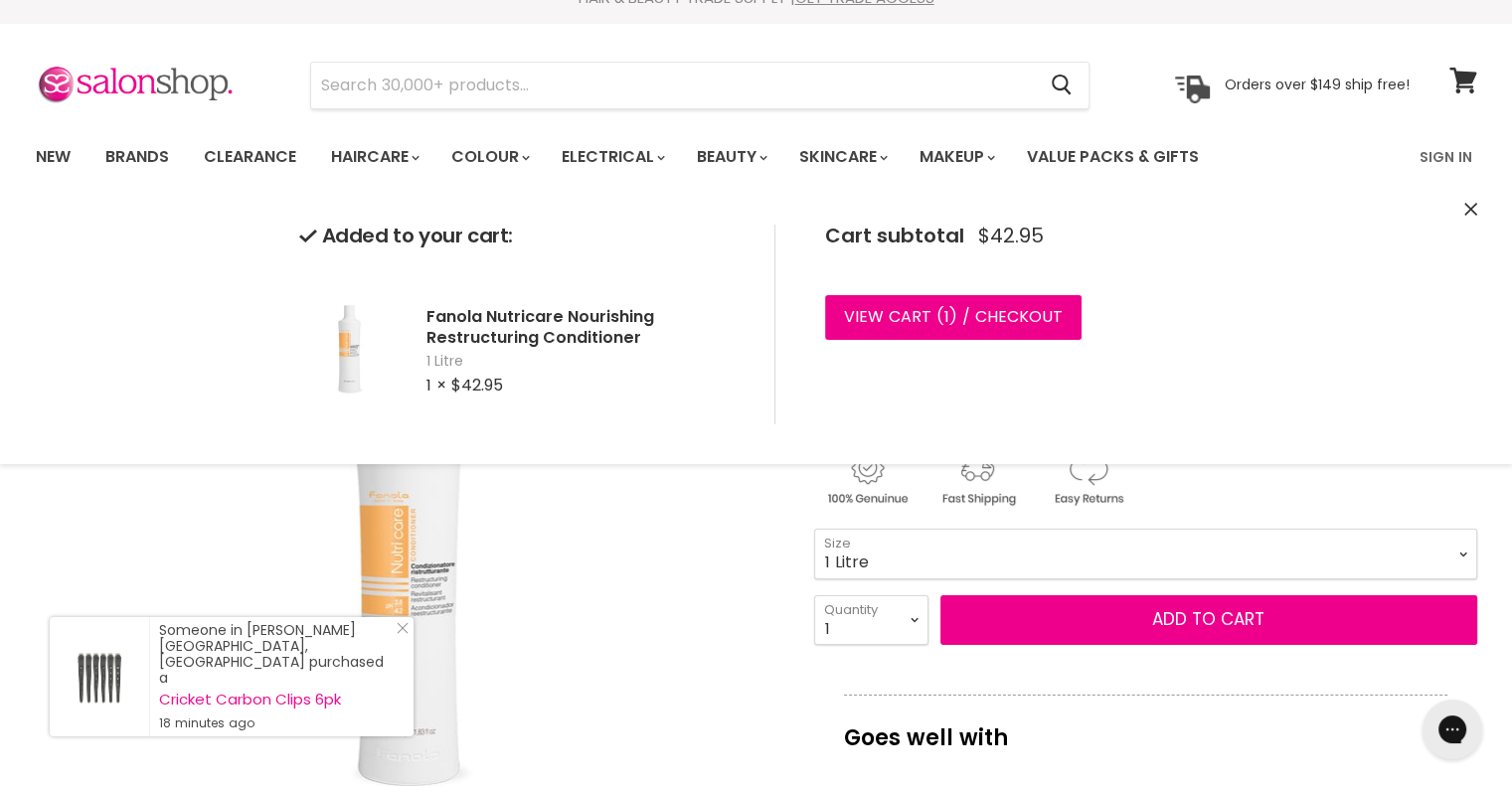 click on "Click or scroll to zoom
Tap or pinch to zoom" at bounding box center (407, 584) 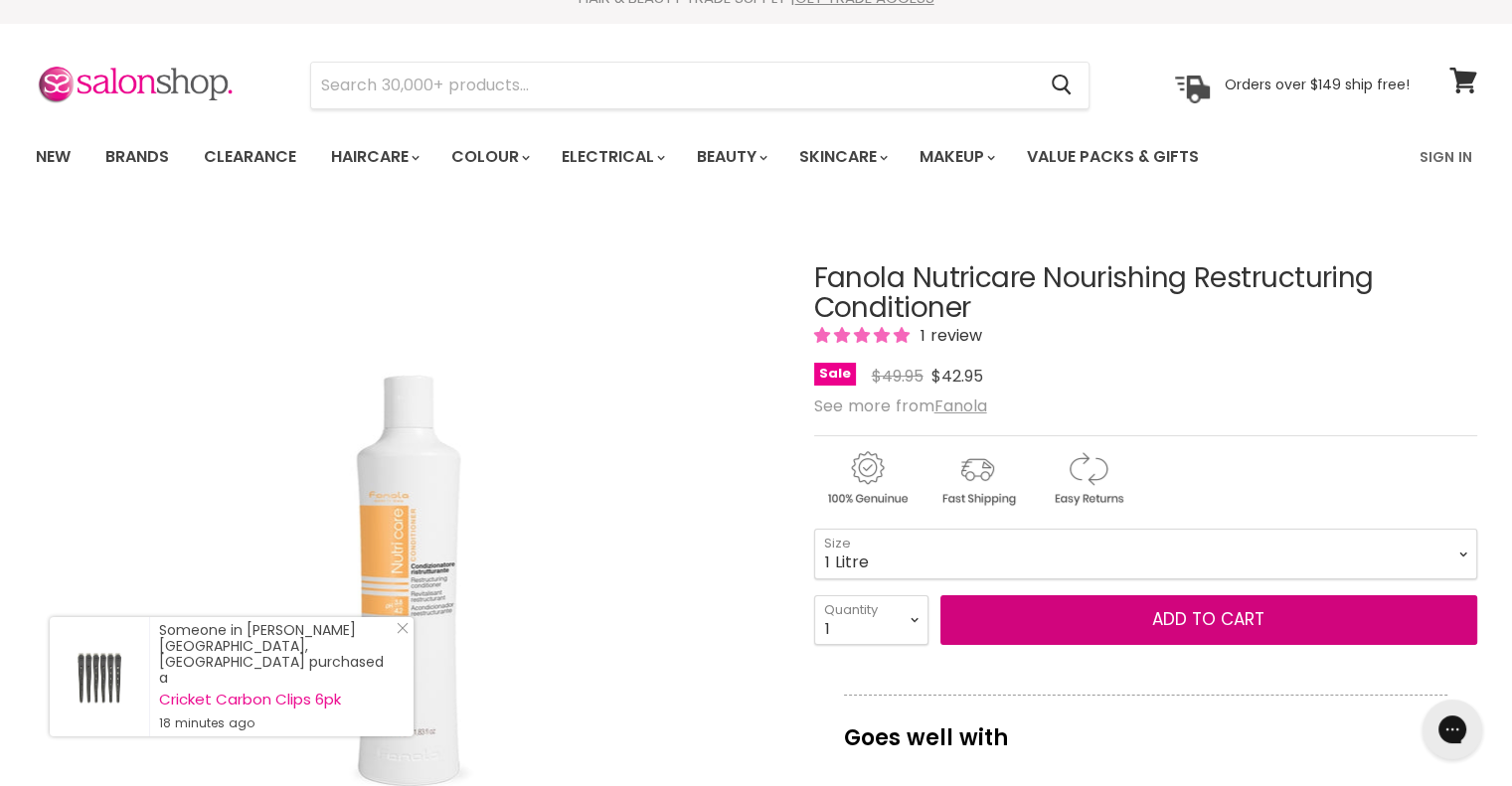 scroll, scrollTop: 0, scrollLeft: 0, axis: both 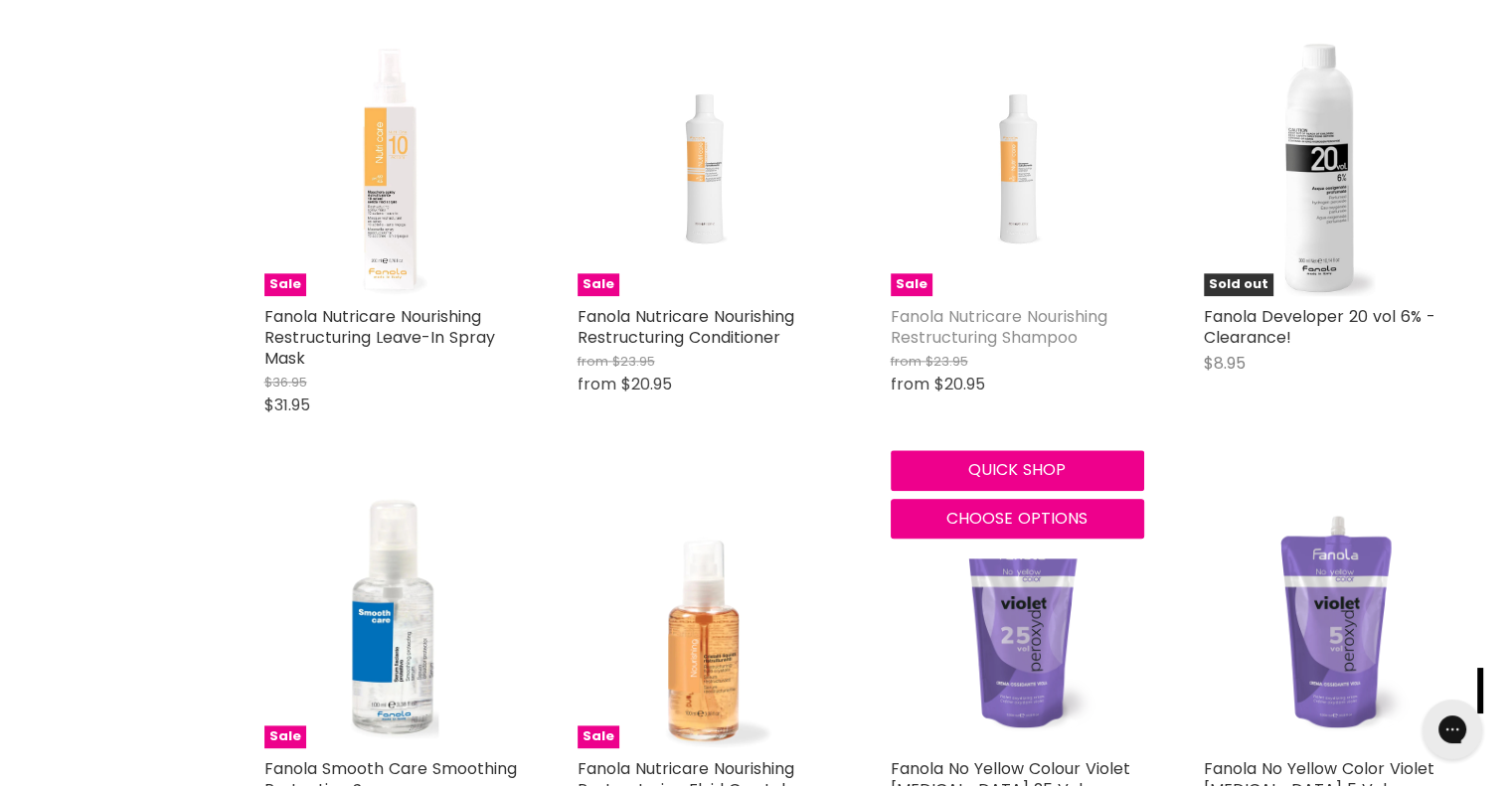 click on "Fanola Nutricare Nourishing Restructuring Shampoo" at bounding box center [999, 327] 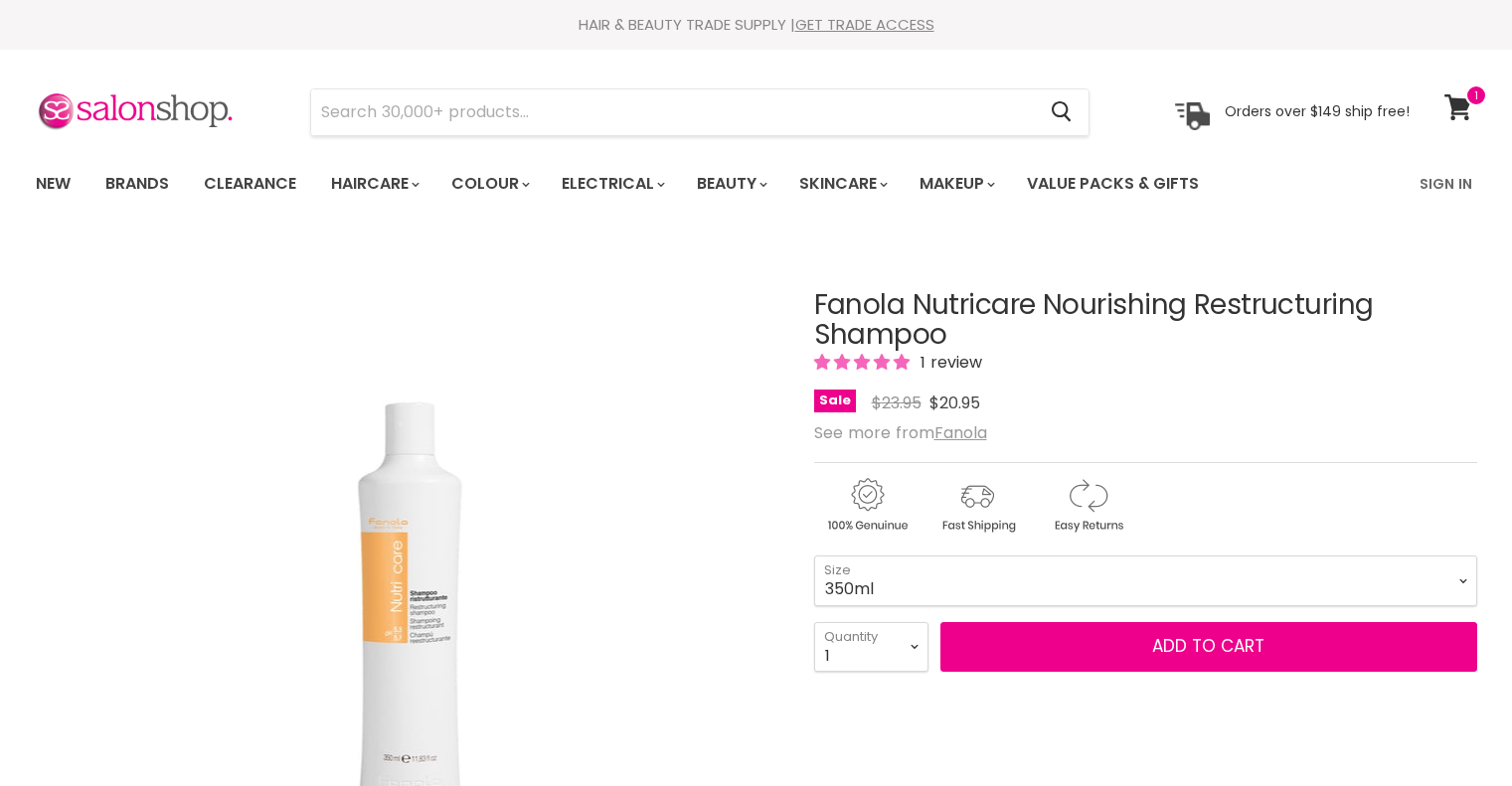 scroll, scrollTop: 0, scrollLeft: 0, axis: both 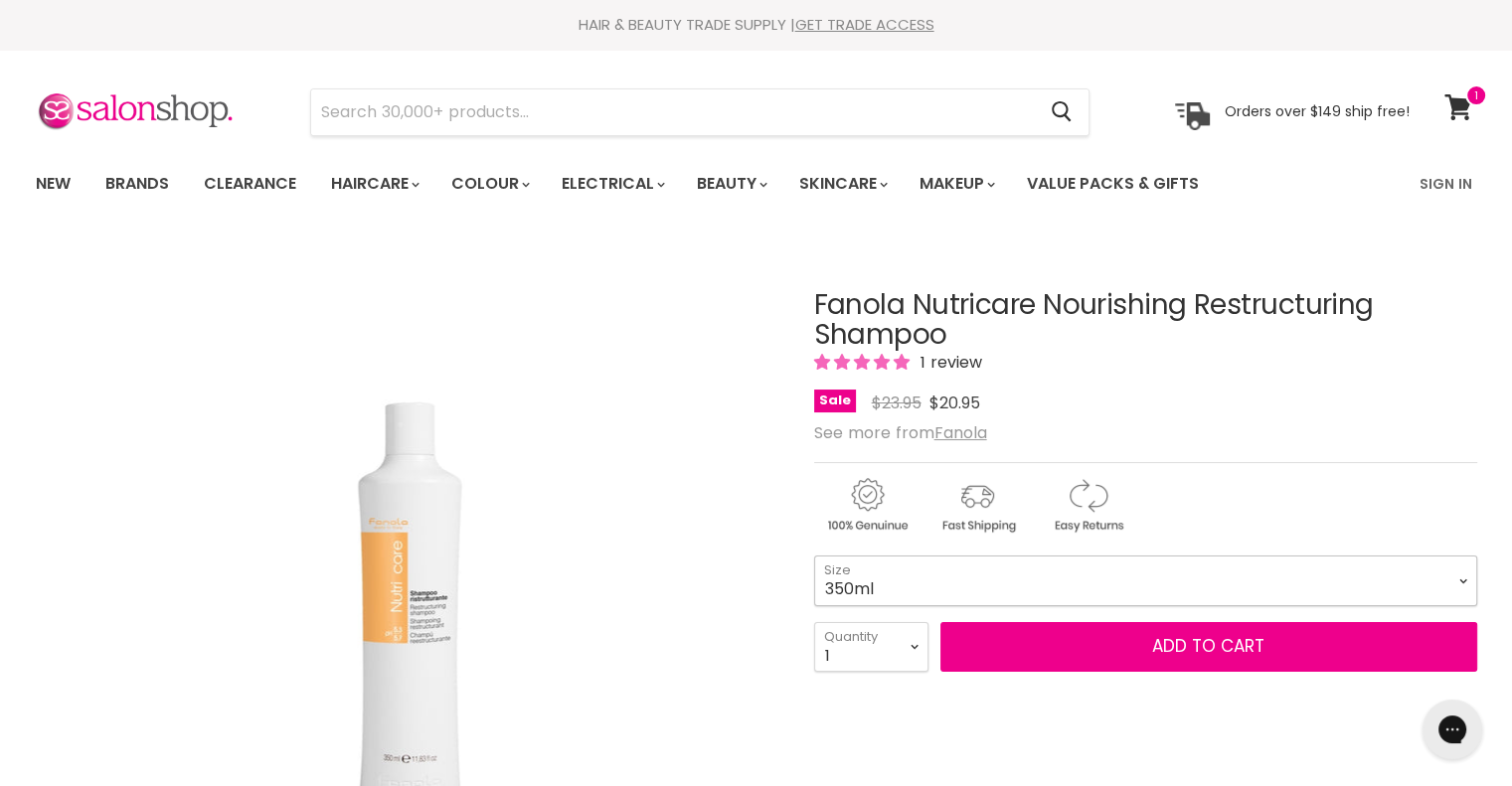 click on "350ml
1 Litre" at bounding box center (1145, 580) 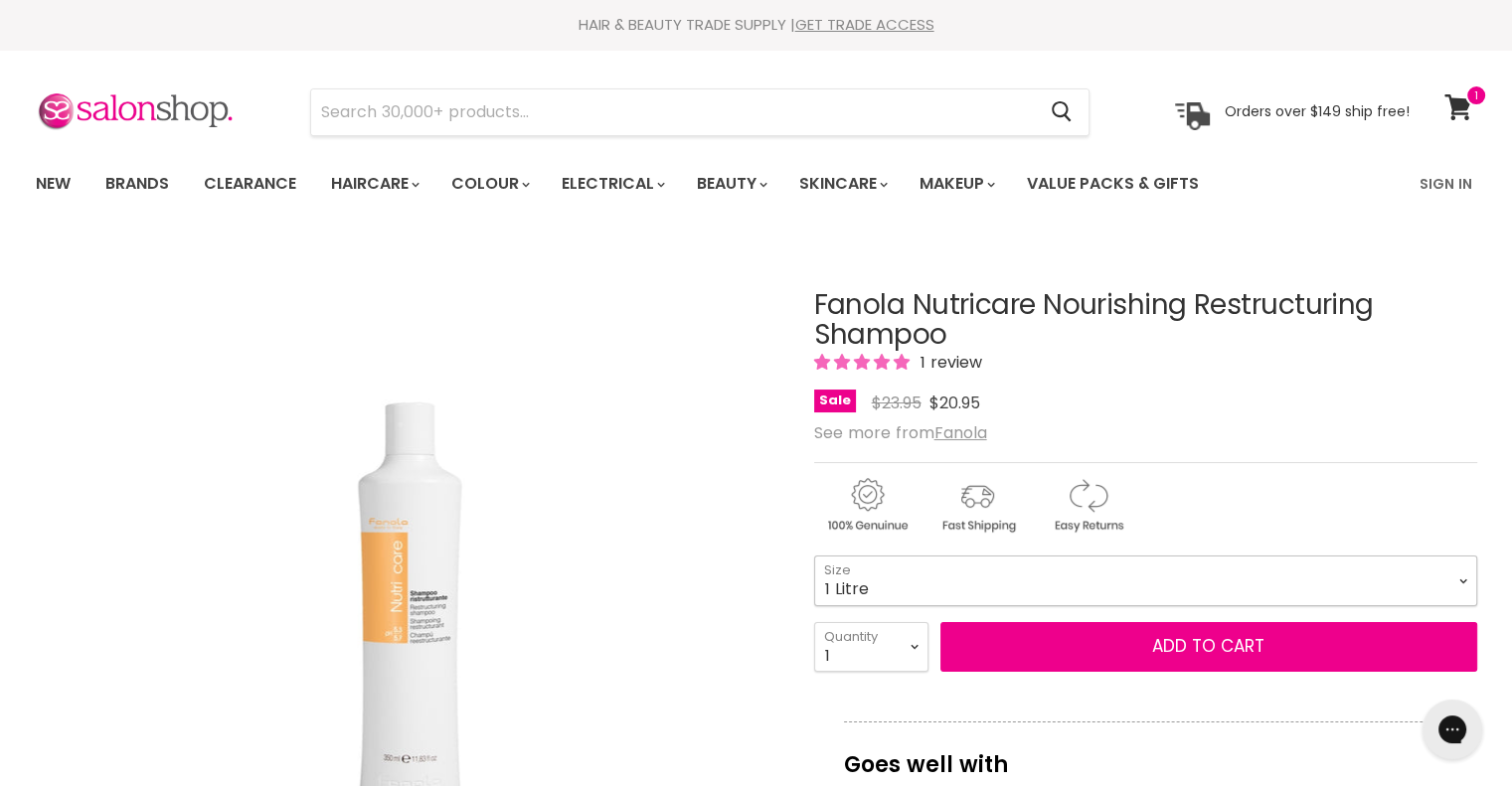 click on "350ml
1 Litre" at bounding box center (1145, 580) 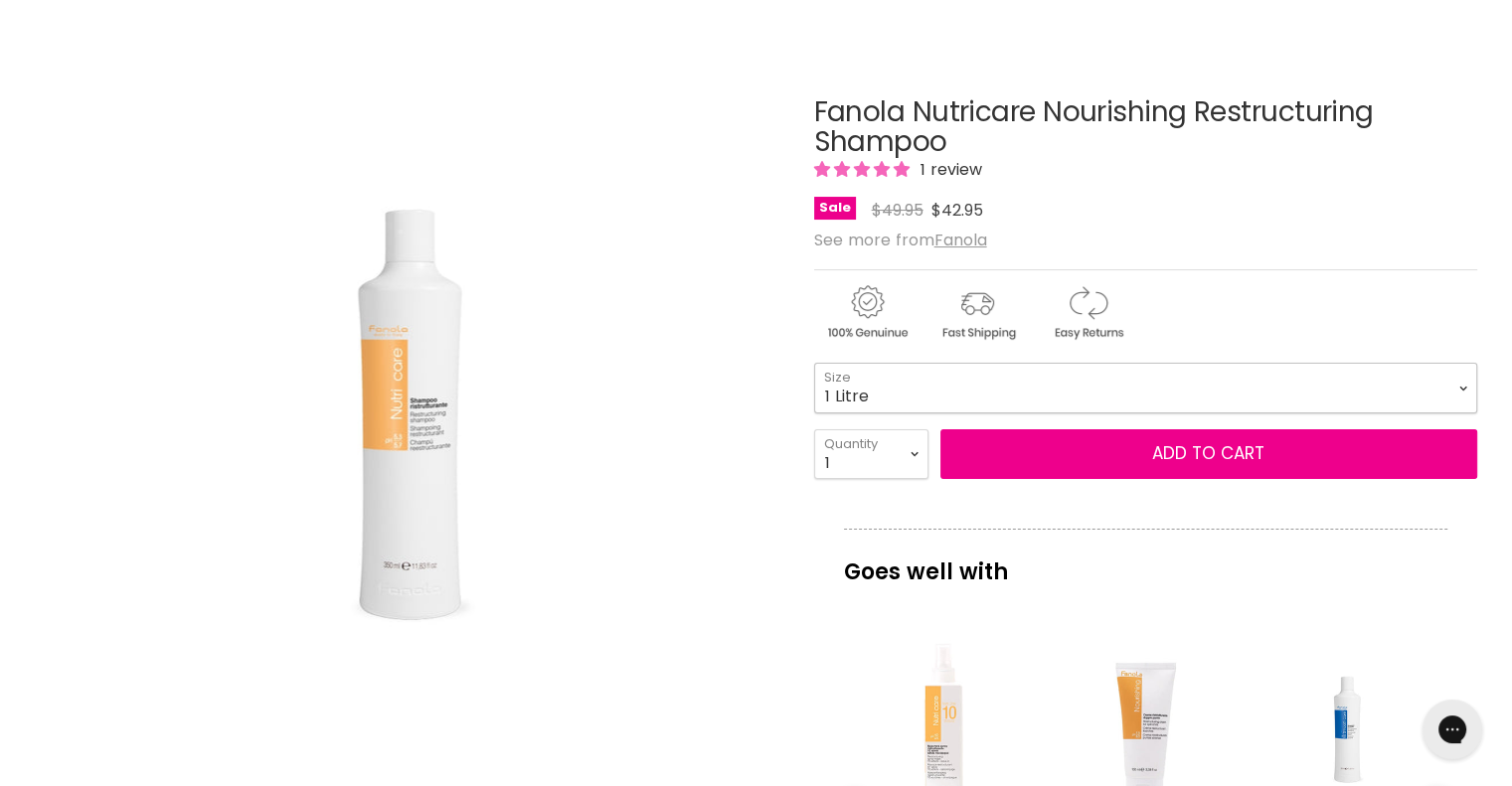 scroll, scrollTop: 197, scrollLeft: 0, axis: vertical 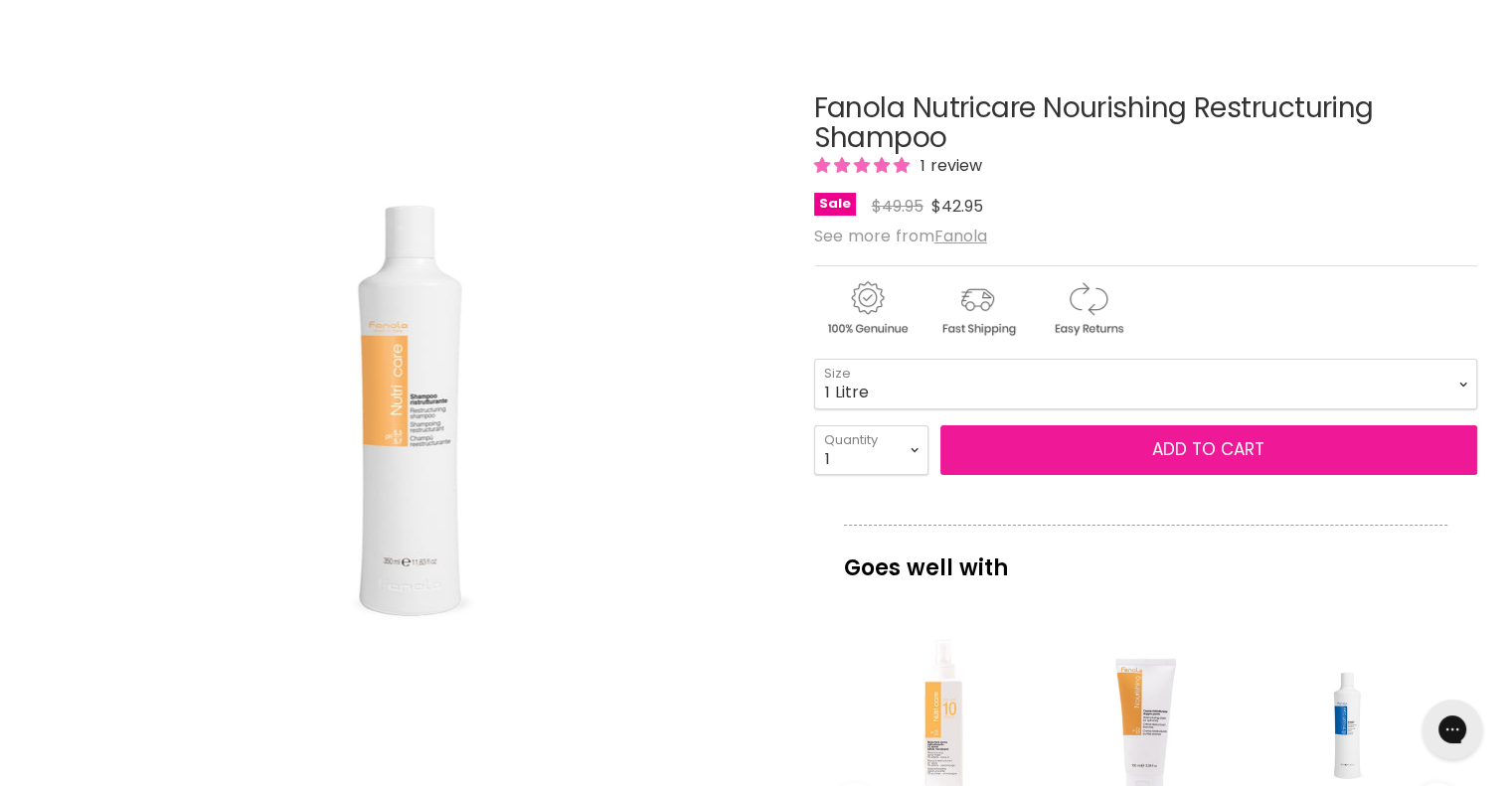 click on "Add to cart" at bounding box center (1209, 450) 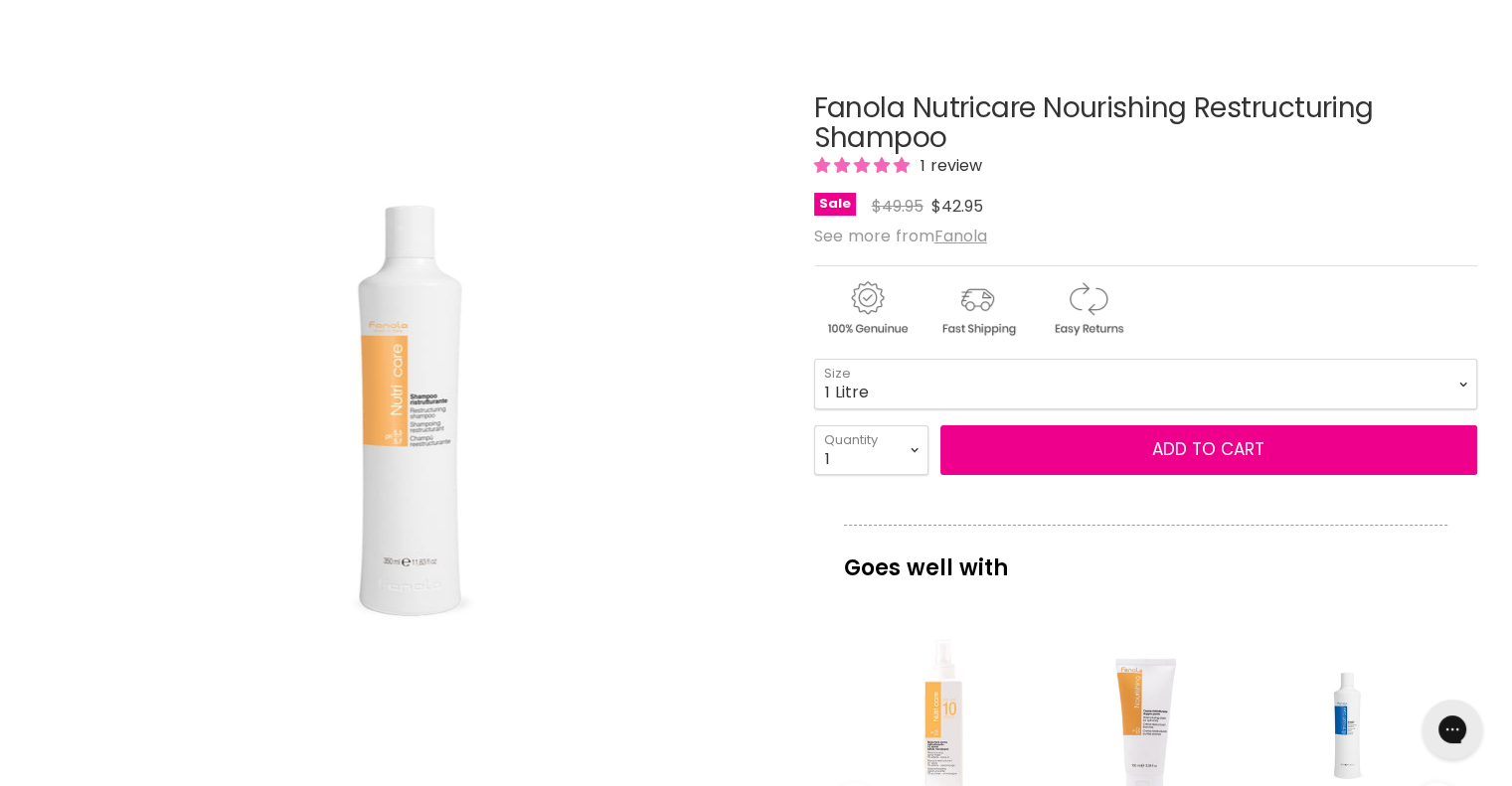 scroll, scrollTop: 0, scrollLeft: 0, axis: both 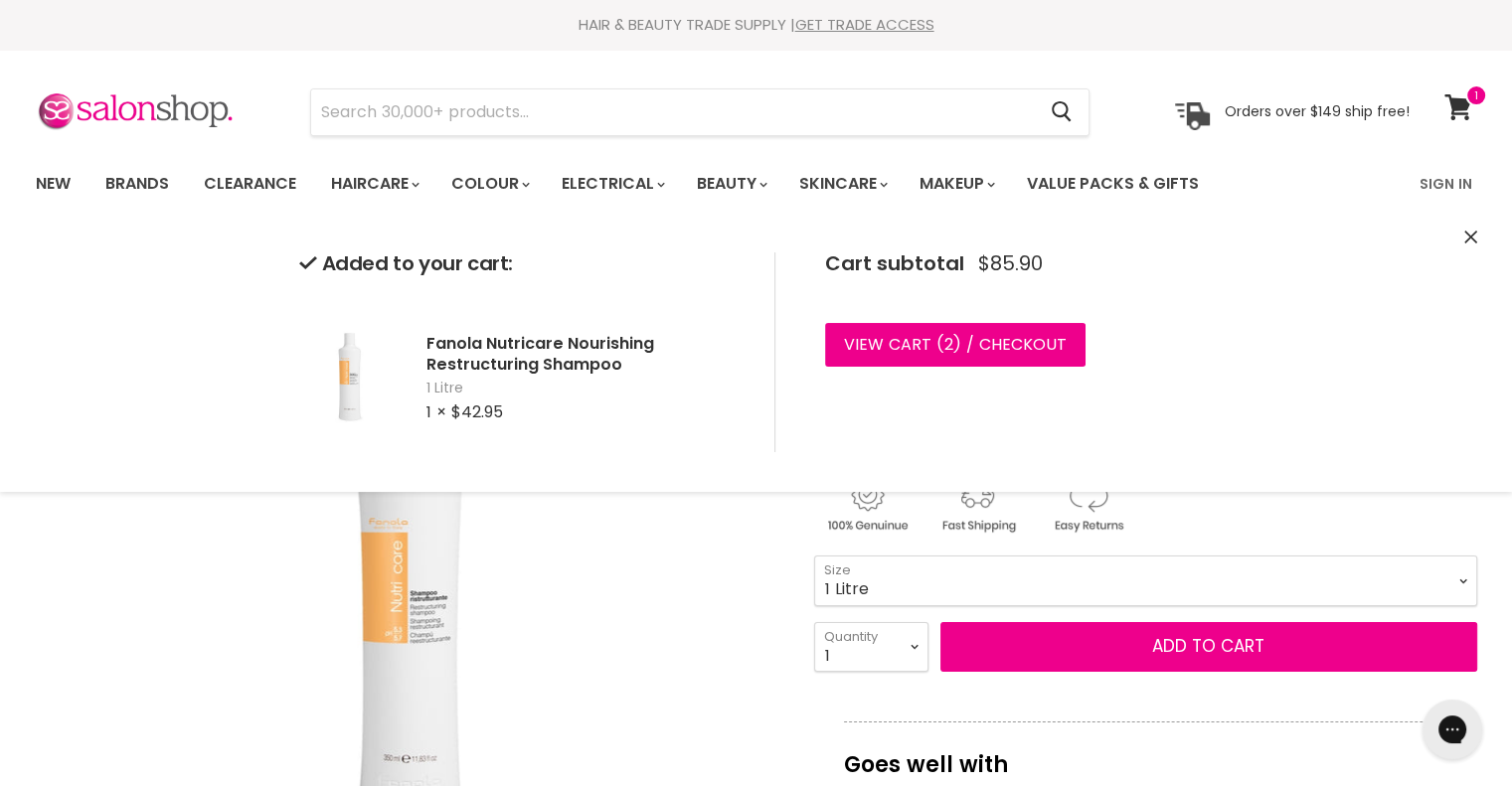 click at bounding box center [406, 611] 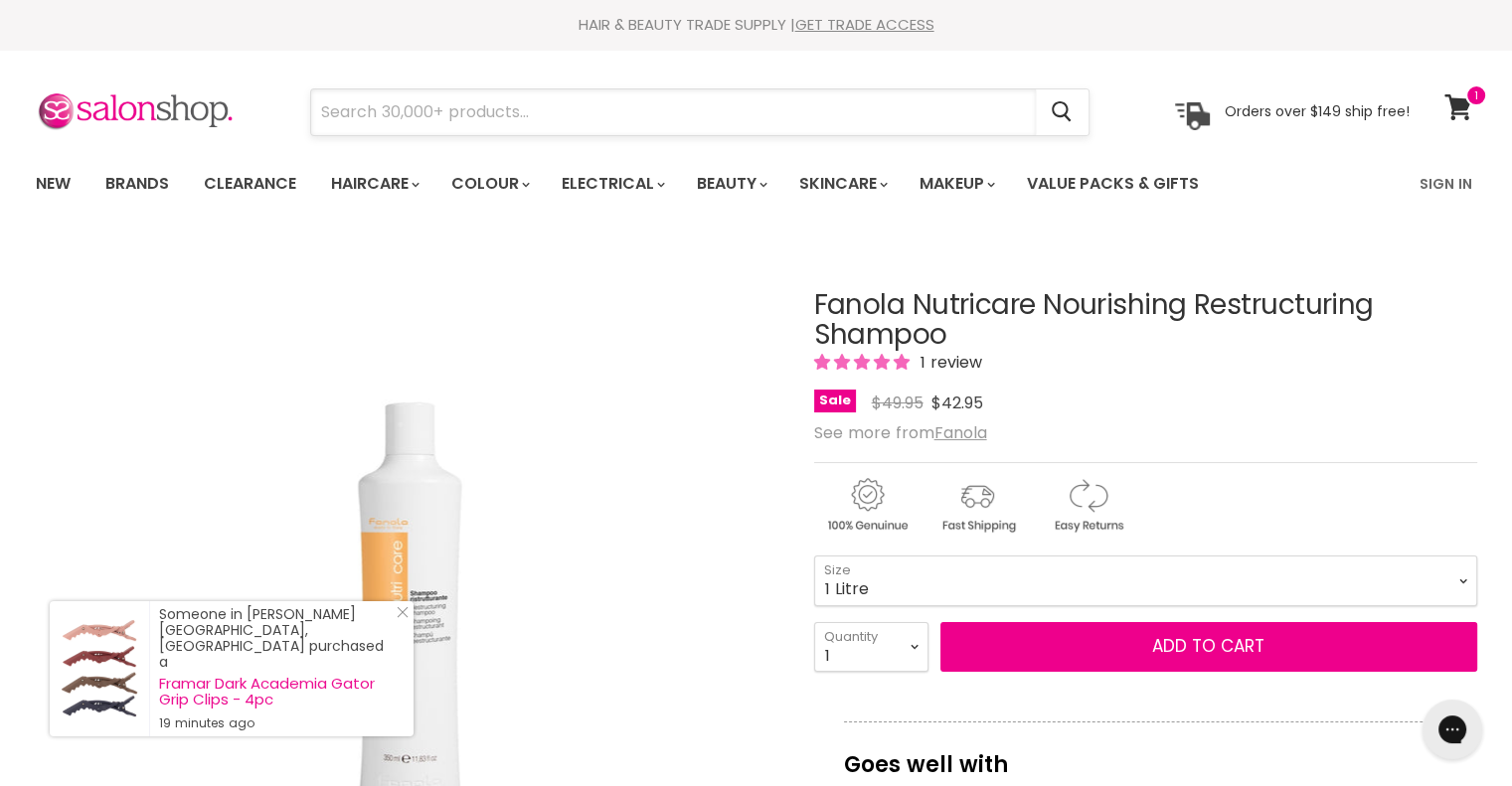 click at bounding box center (673, 112) 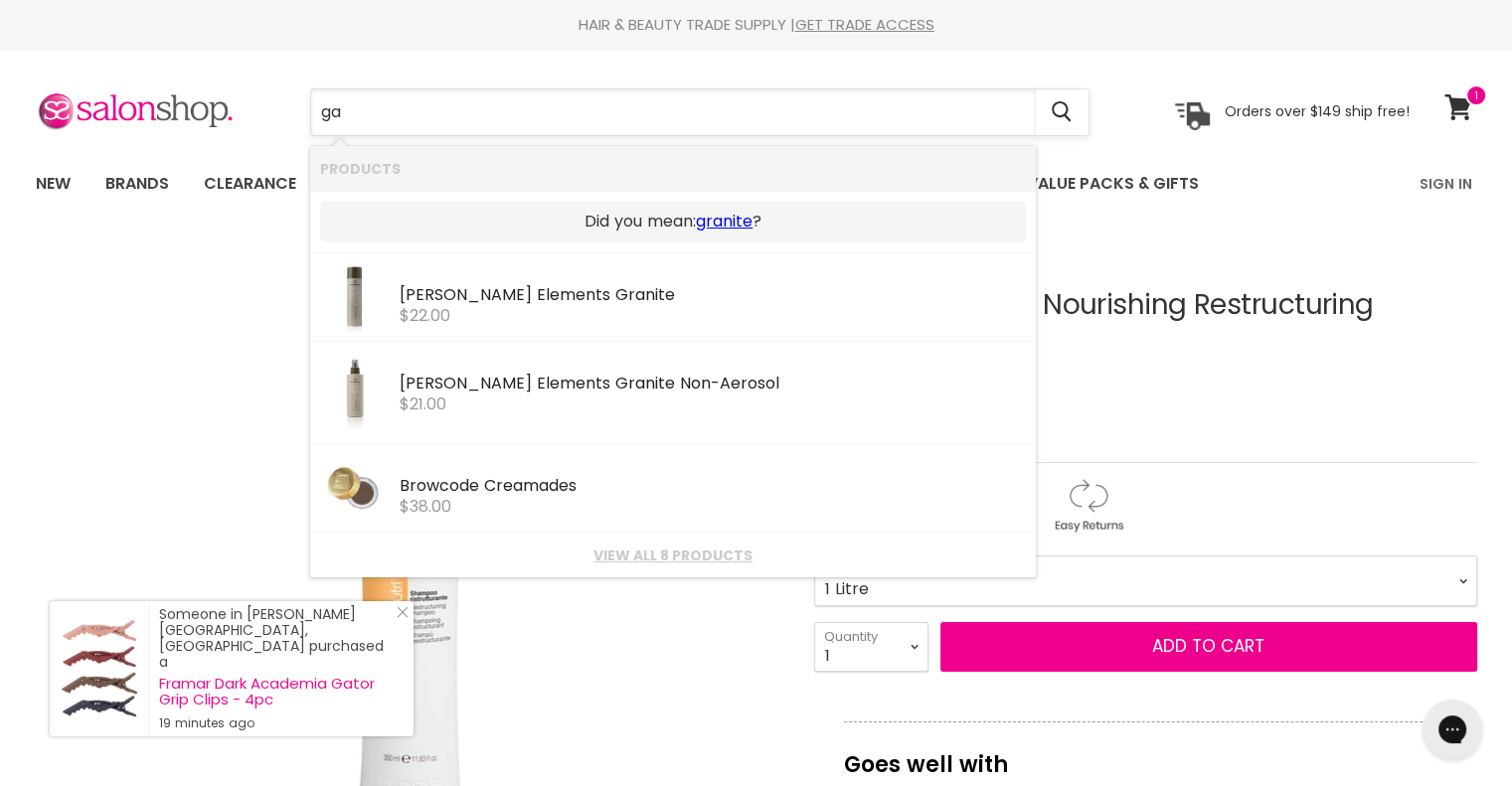 type on "g" 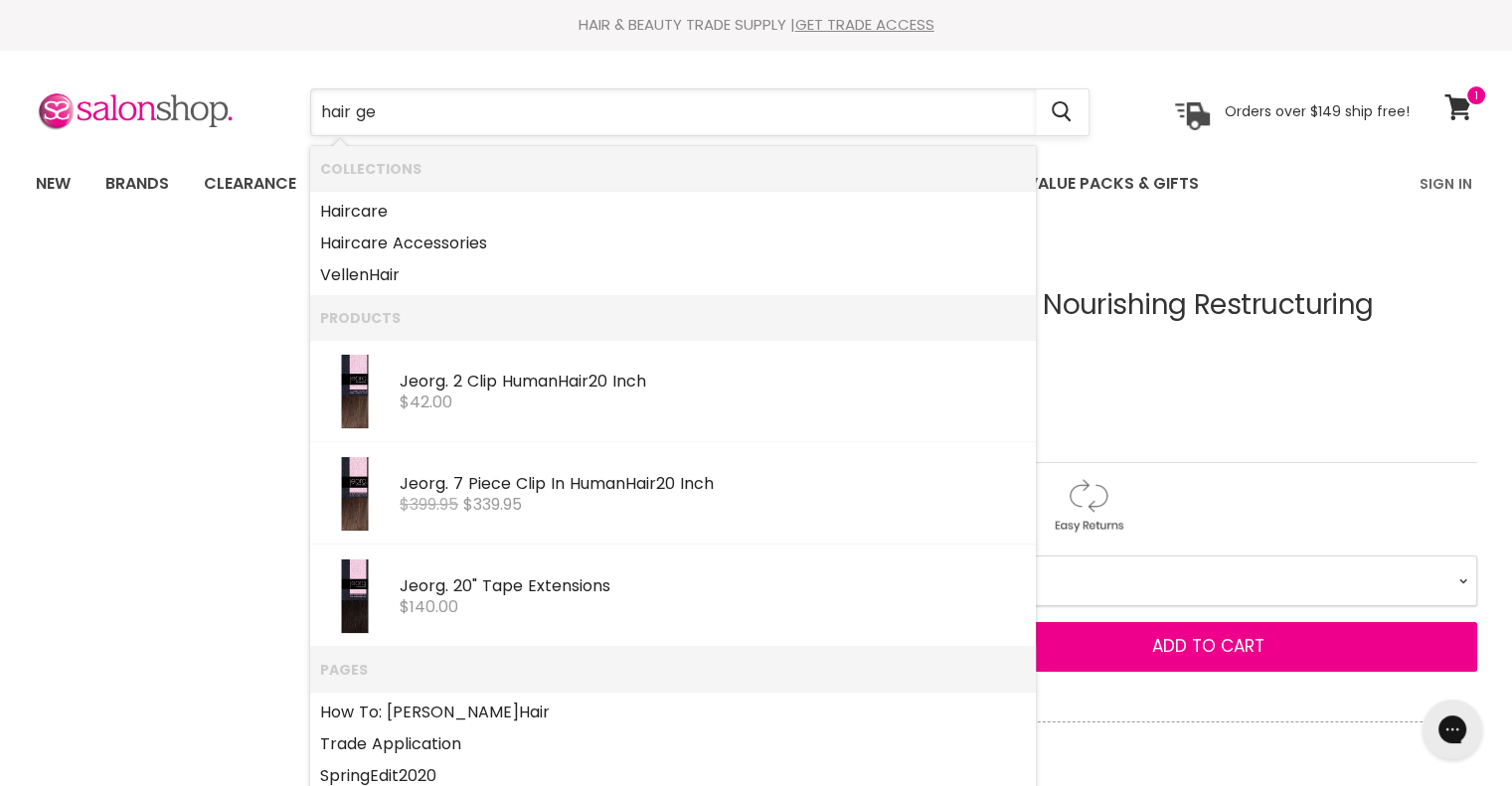 type on "hair gel" 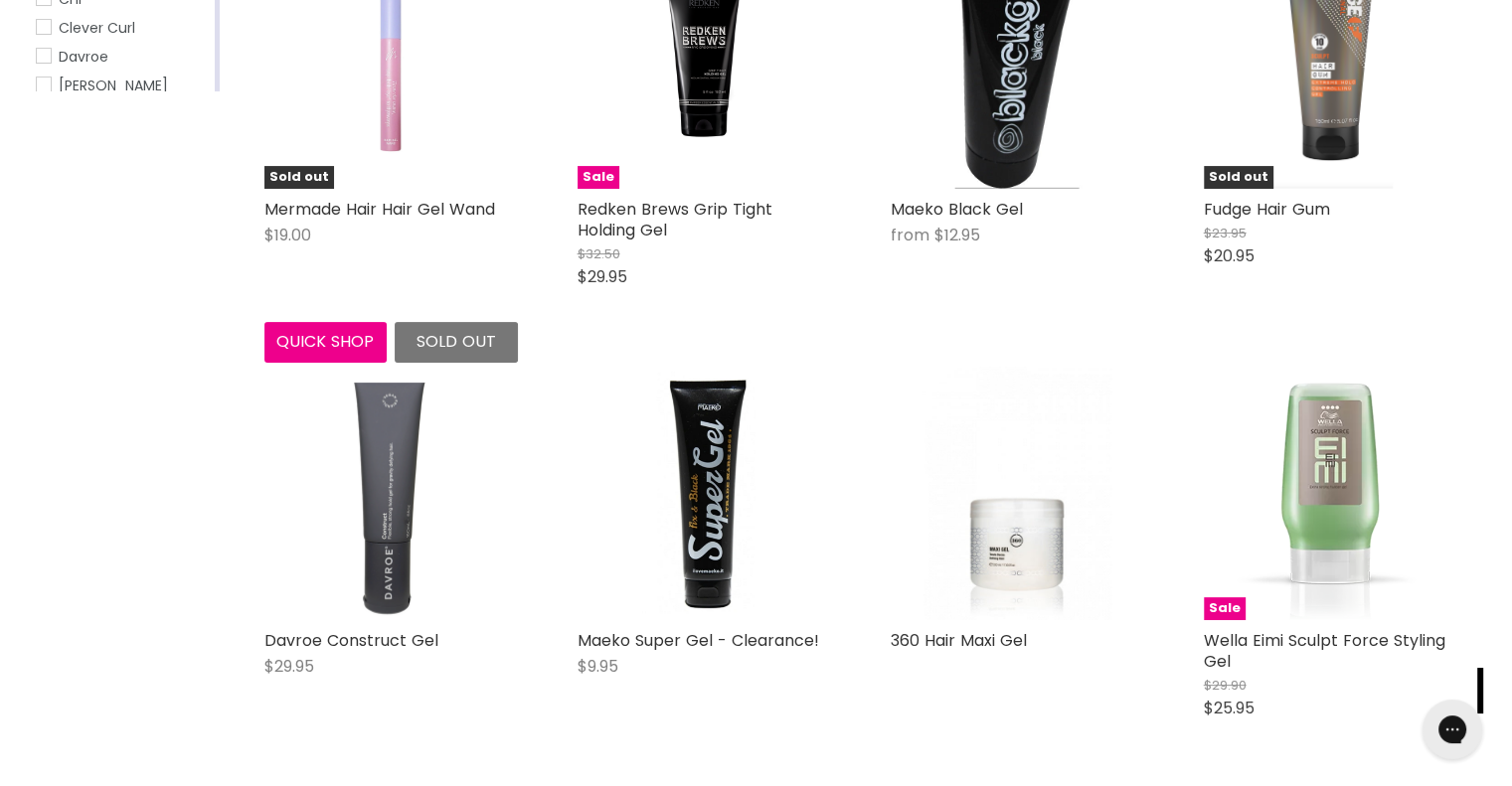 scroll, scrollTop: 0, scrollLeft: 0, axis: both 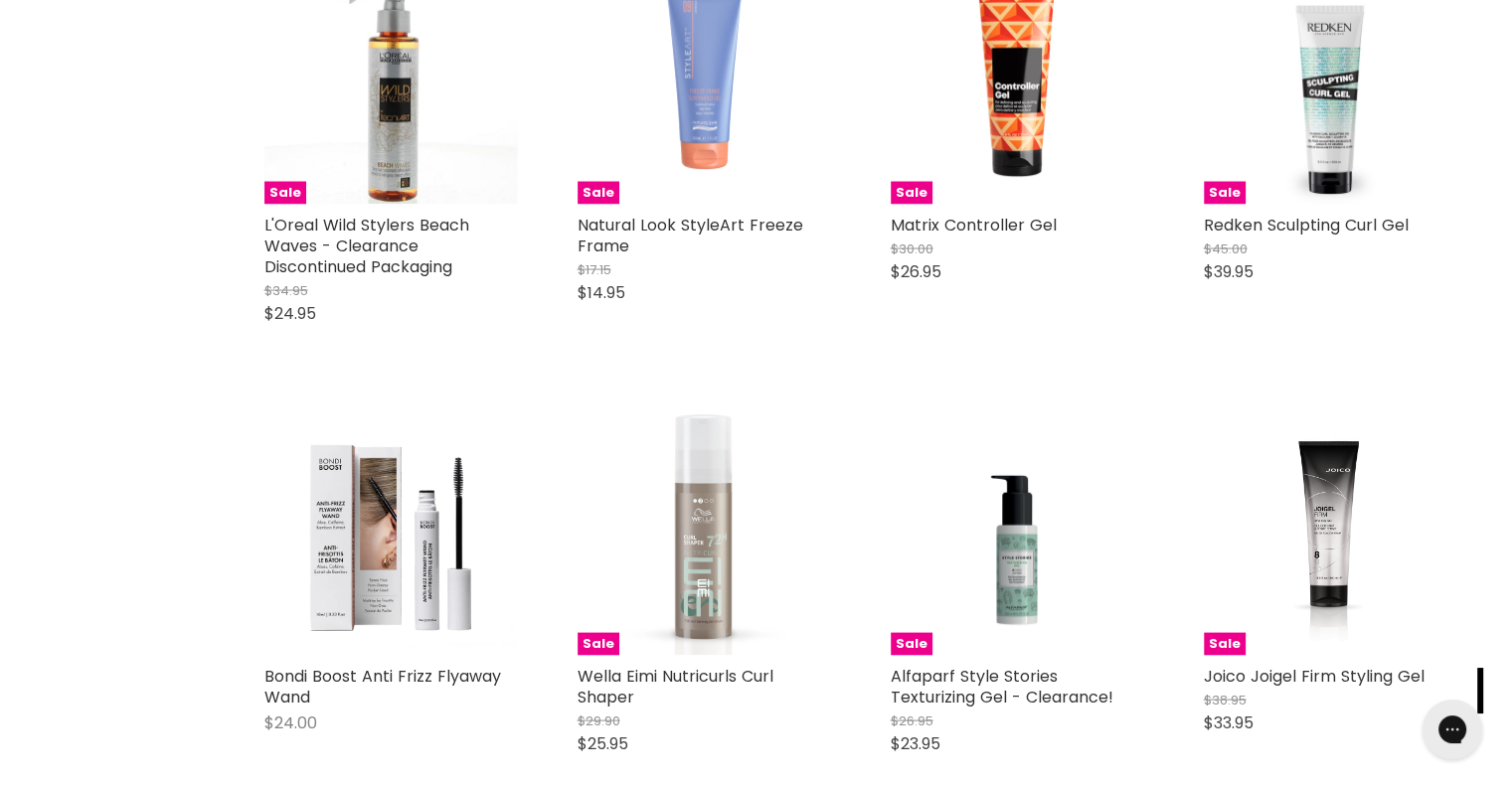 click on "Home
Search results for “hair gel” (55)
hair gel
Showing  55  results for " hair gel "
Vendor 360 Hair Alfaparf Bondi Boost Brosh Chi Clever Curl Davroe De Lorenzo Fudge Gelish Gelish Xpress Dip Goldwell Indola Insight Joico Joiken L'Oreal Malibu C Matrix Style Link Matrix Total Results Mermade Hair Nak Natural Look ATV Design Network Natural Look StyleArt Nioxin Olaplex Paul Mitchell Pure Redken Schwarzkopf Osis Sebastian Professional Vendor-unknown Wella EIMI
Sorting Relevance Best Selling Lowest Price Highest Price Alphabetically, A-Z Alphabetically, Z-A Date, New to Old Date, Old to New
Show 24 36 48
View as" at bounding box center [756, -1005] 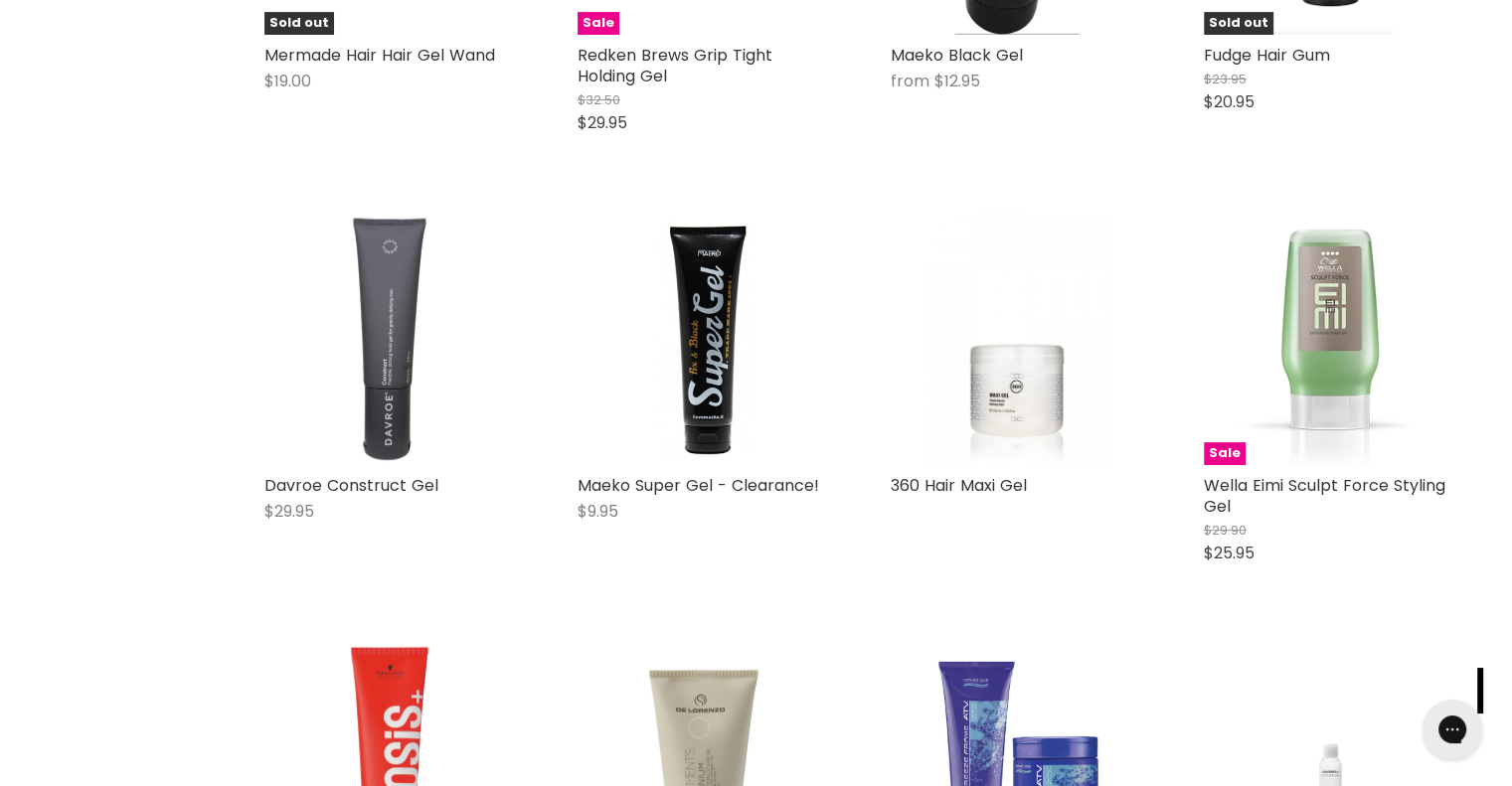 scroll, scrollTop: 692, scrollLeft: 0, axis: vertical 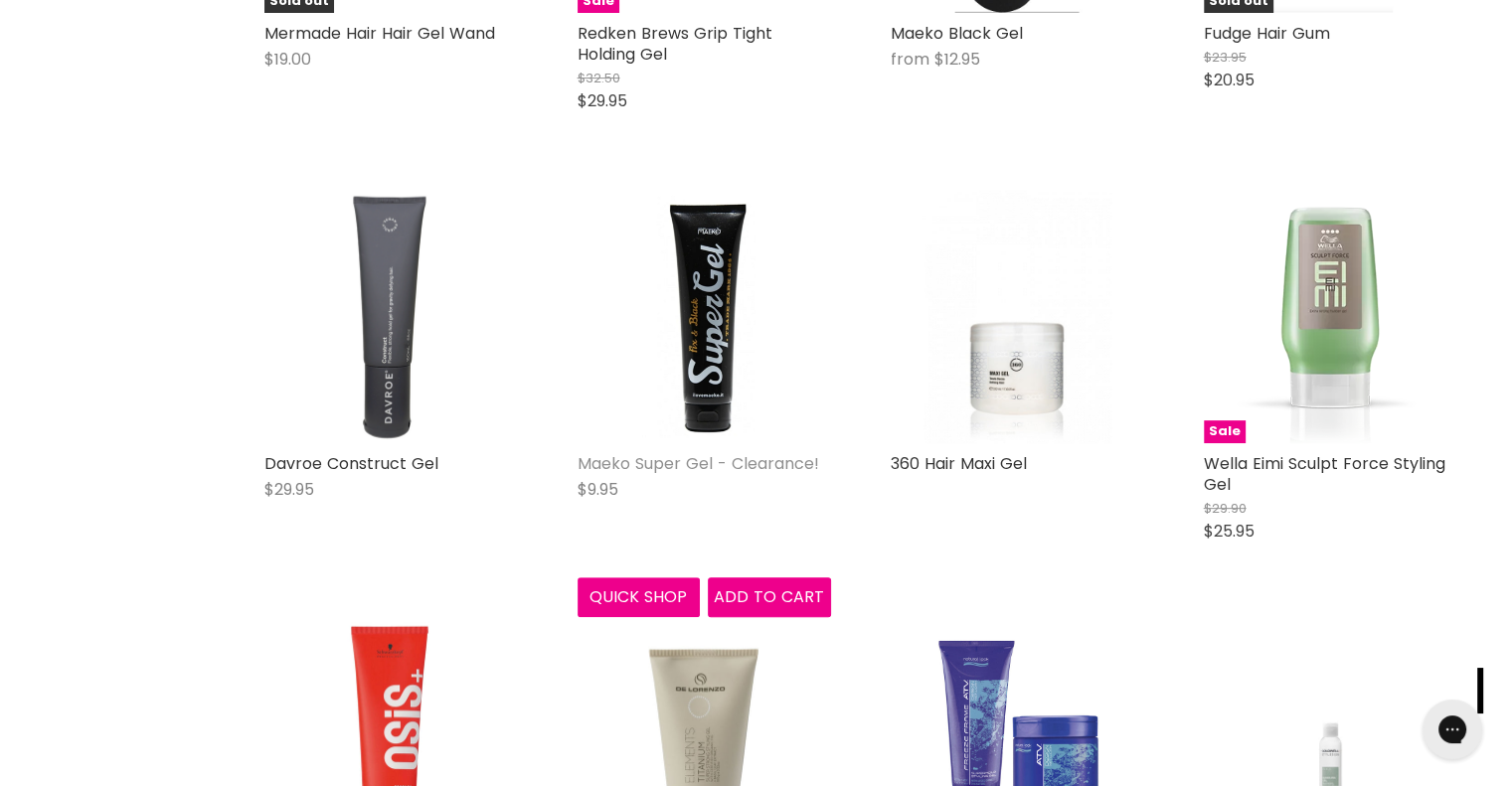 click on "Maeko Super Gel - Clearance!" at bounding box center (698, 463) 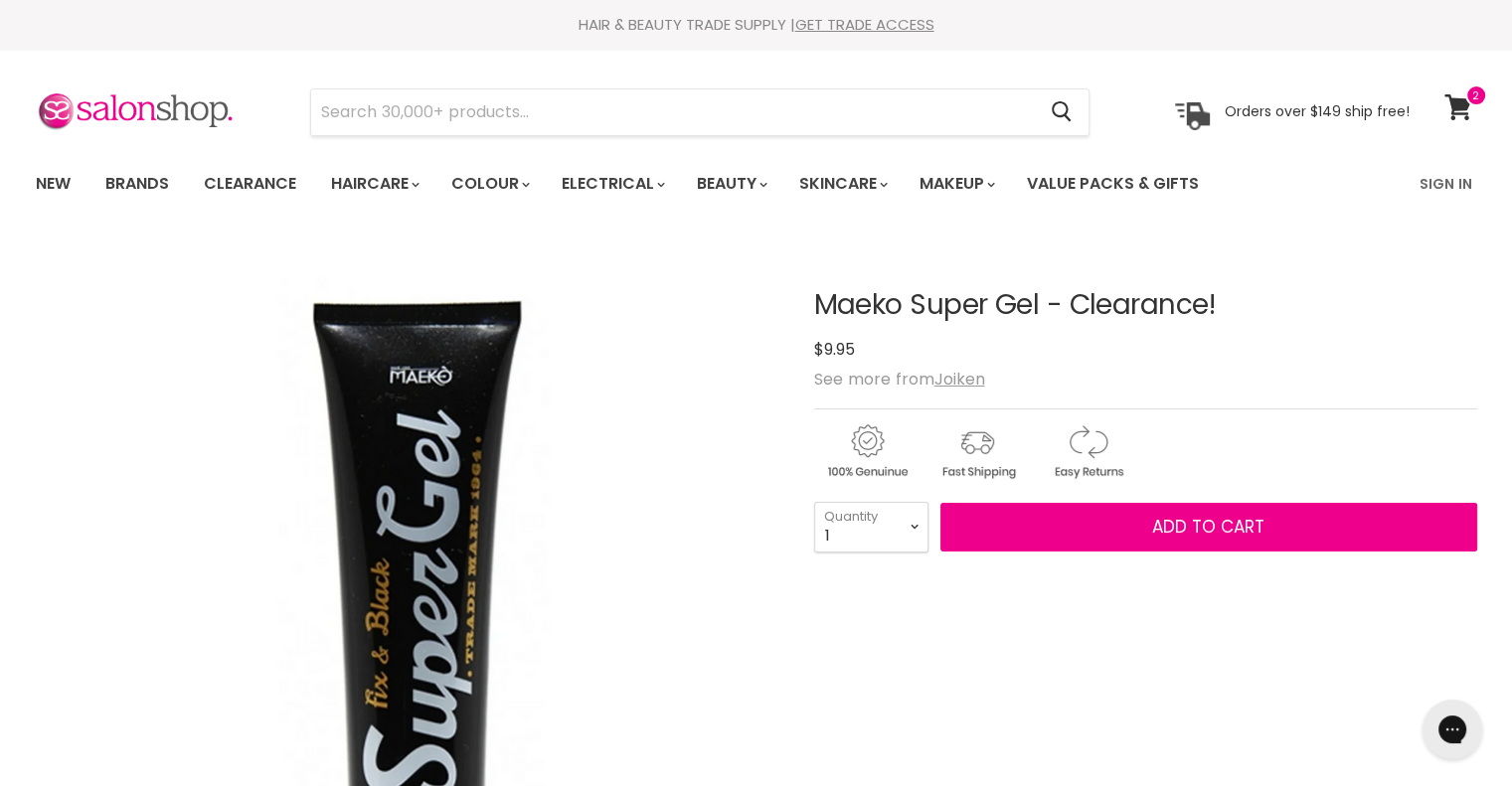 scroll, scrollTop: 0, scrollLeft: 0, axis: both 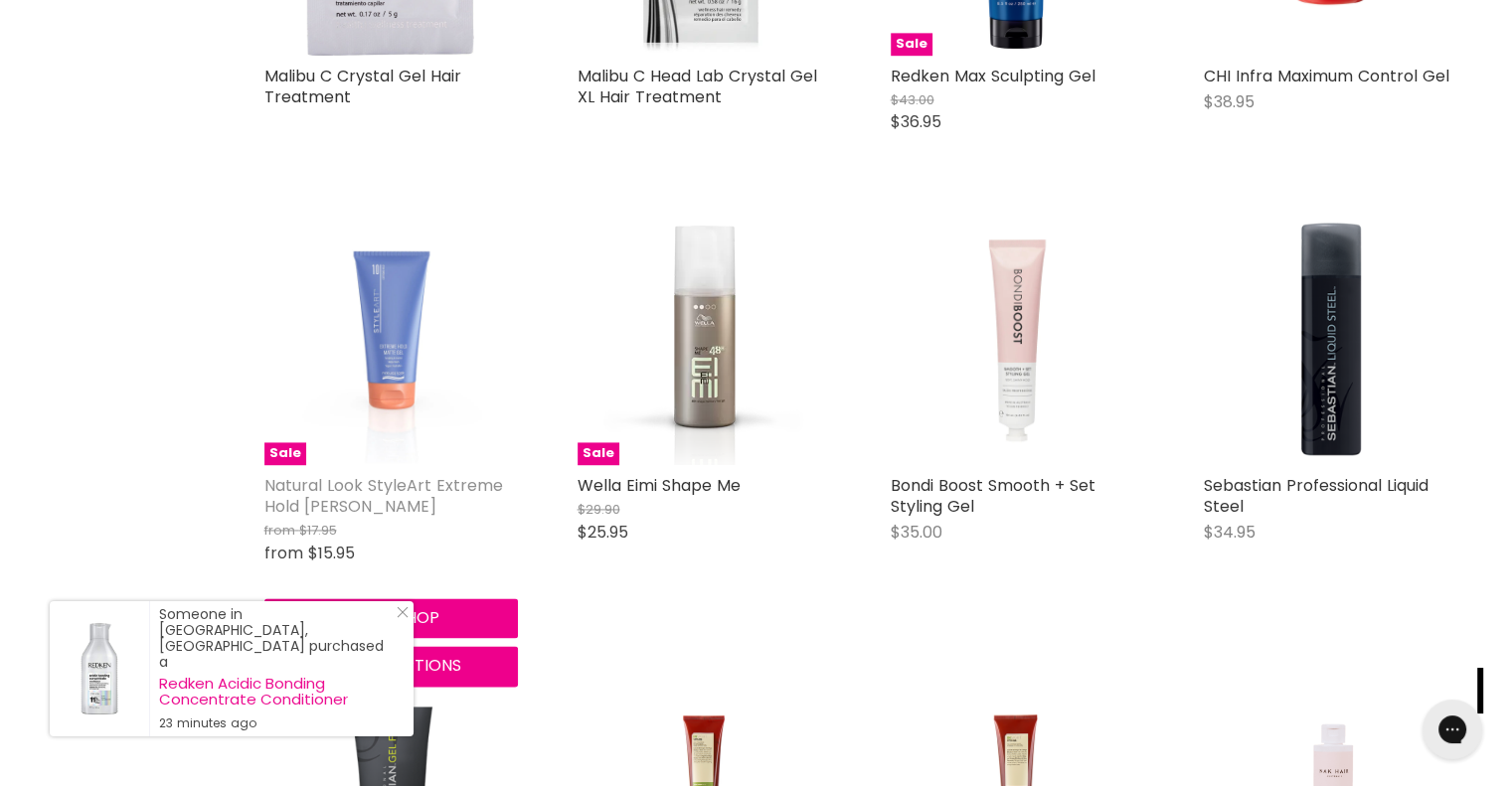 click on "Natural Look StyleArt Extreme Hold [PERSON_NAME]" at bounding box center [384, 496] 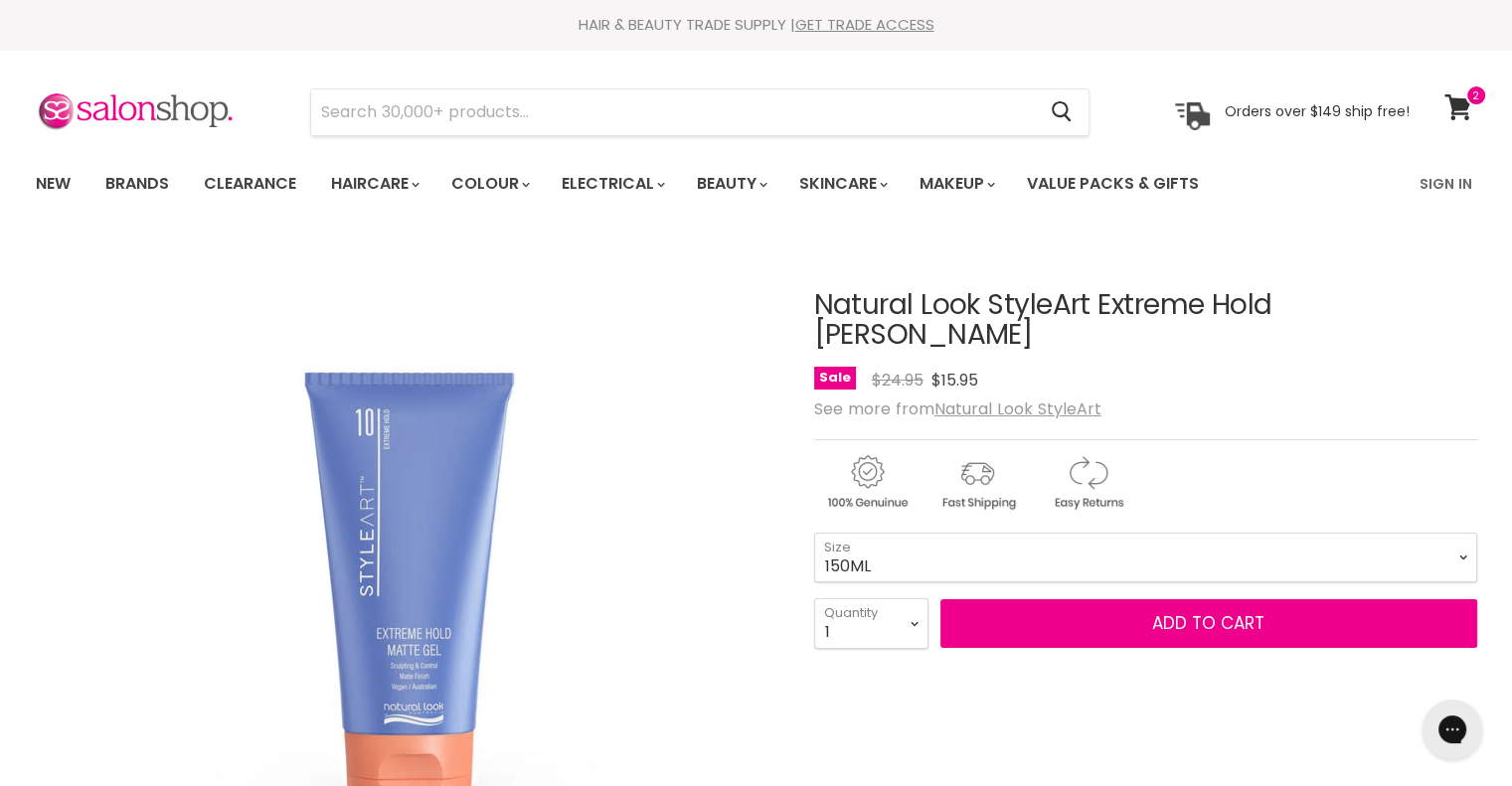 scroll, scrollTop: 0, scrollLeft: 0, axis: both 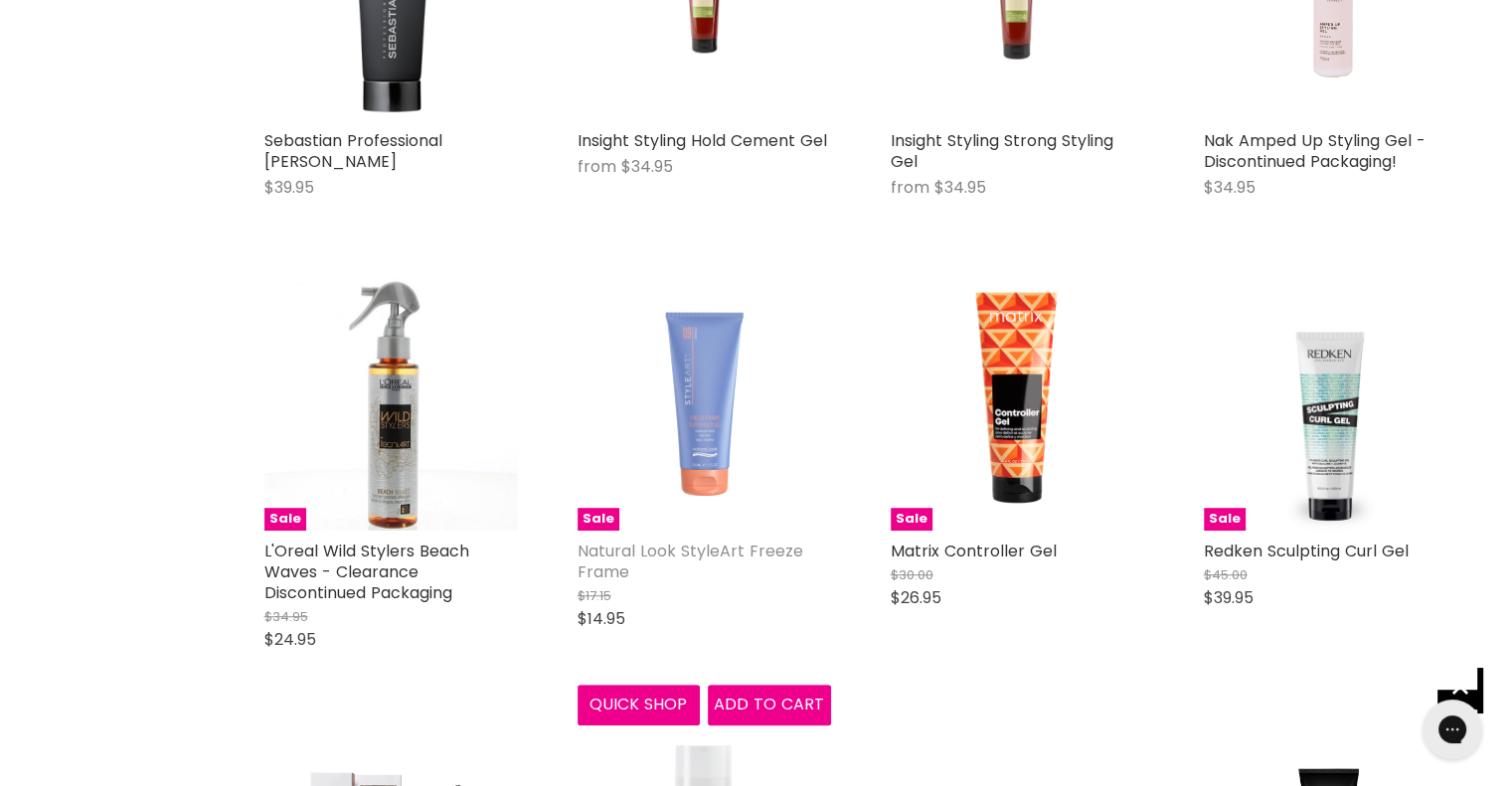 click on "Natural Look StyleArt Freeze Frame" at bounding box center [690, 561] 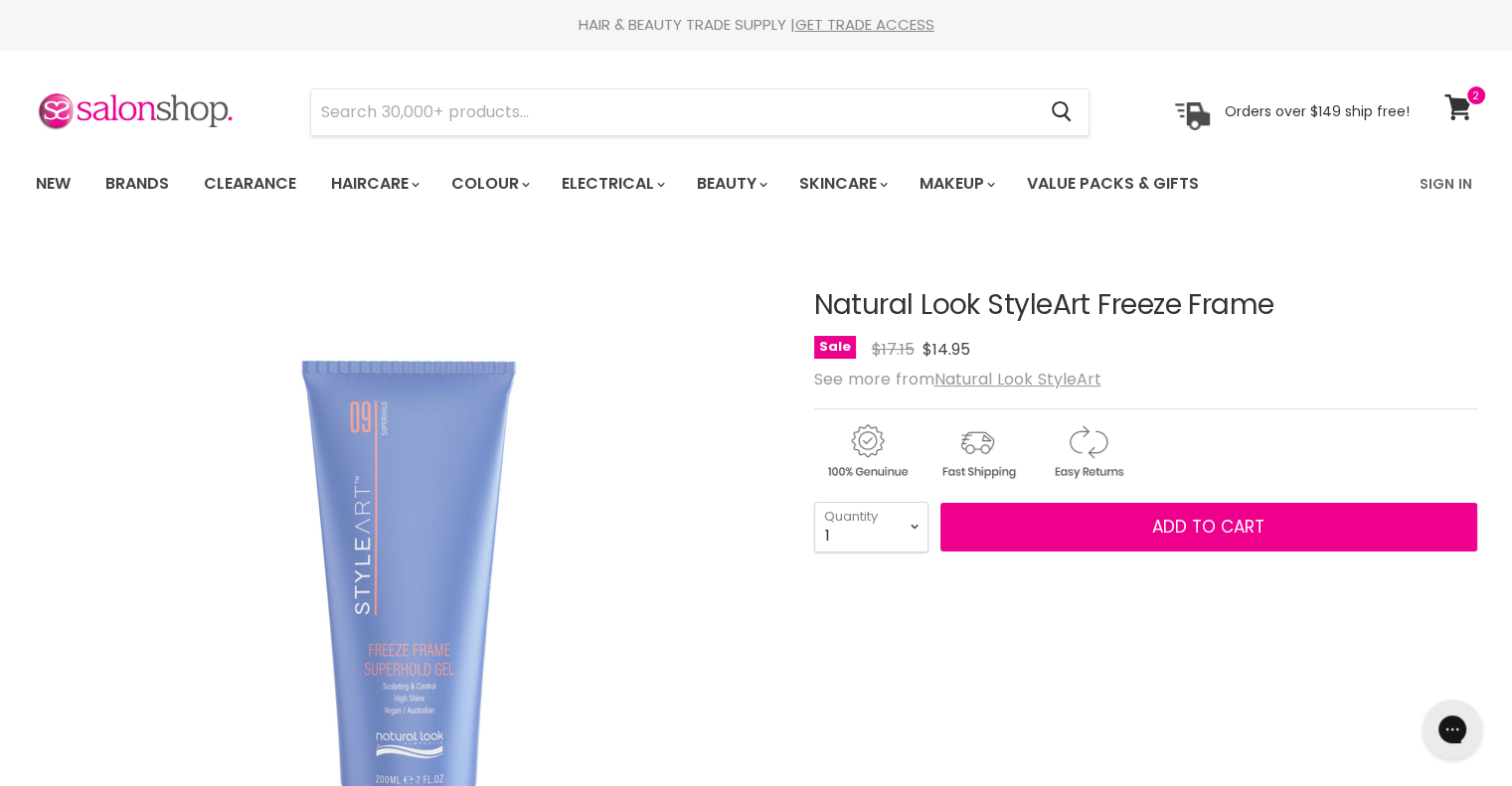scroll, scrollTop: 0, scrollLeft: 0, axis: both 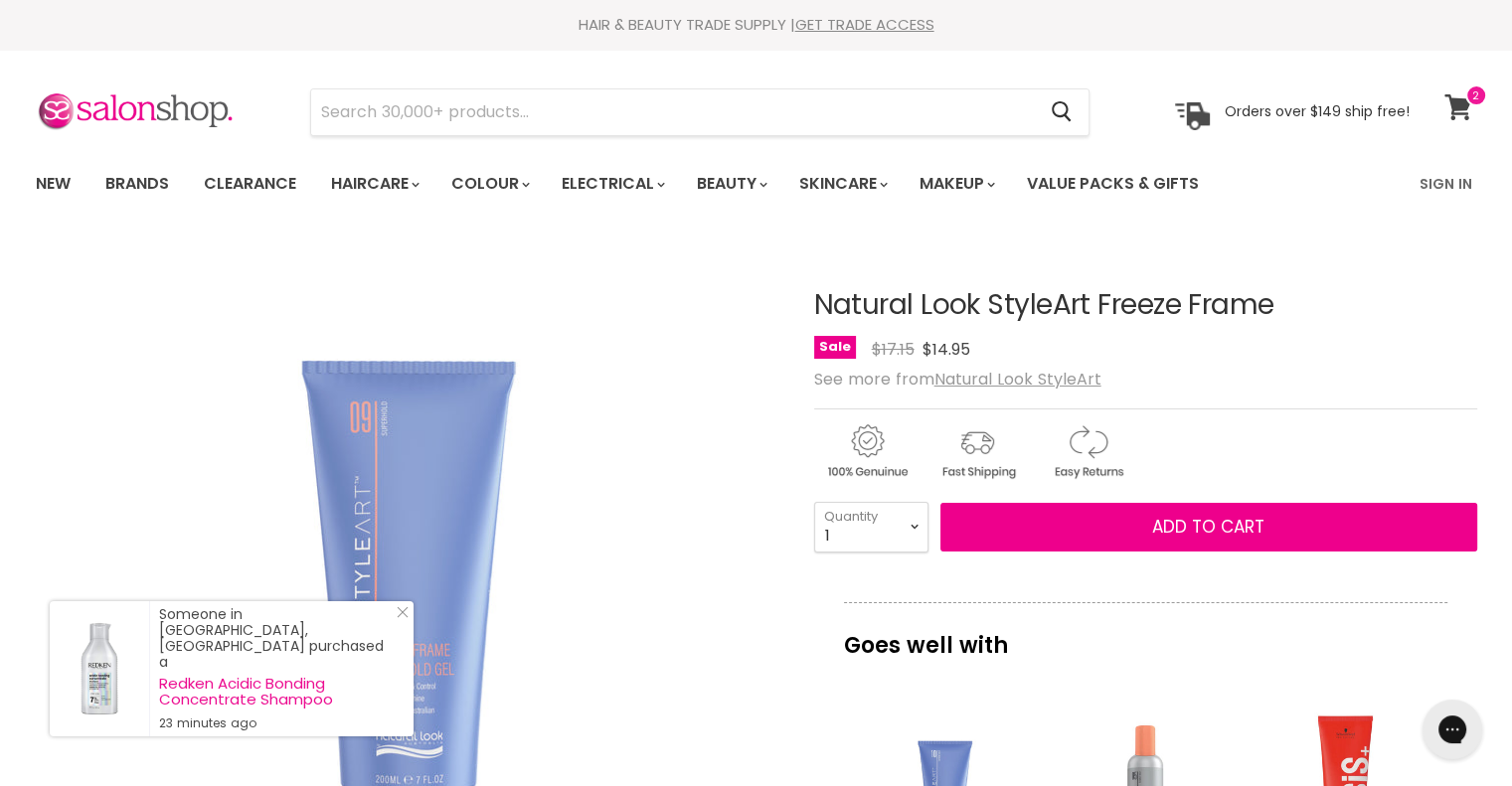 click 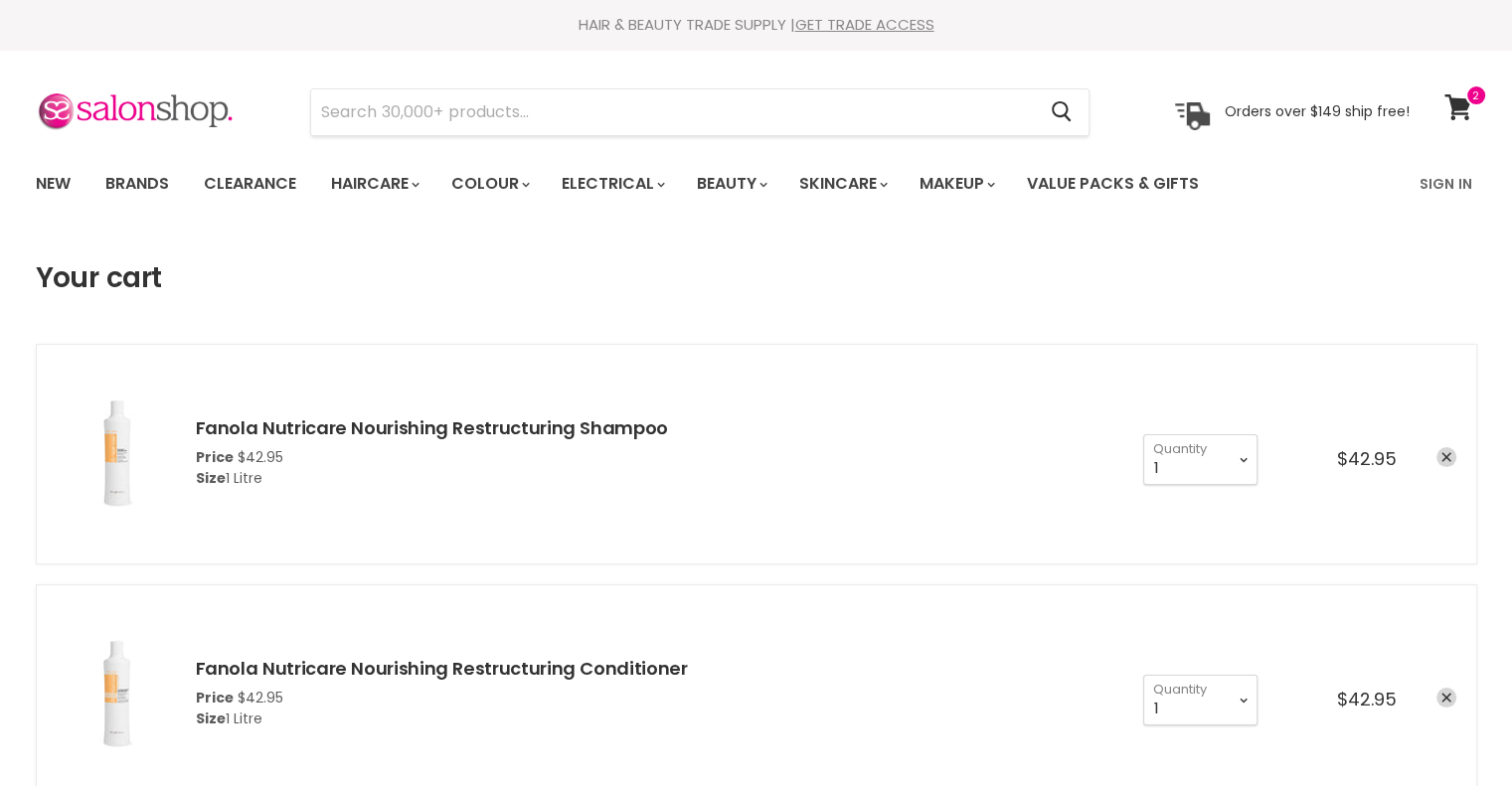 scroll, scrollTop: 0, scrollLeft: 0, axis: both 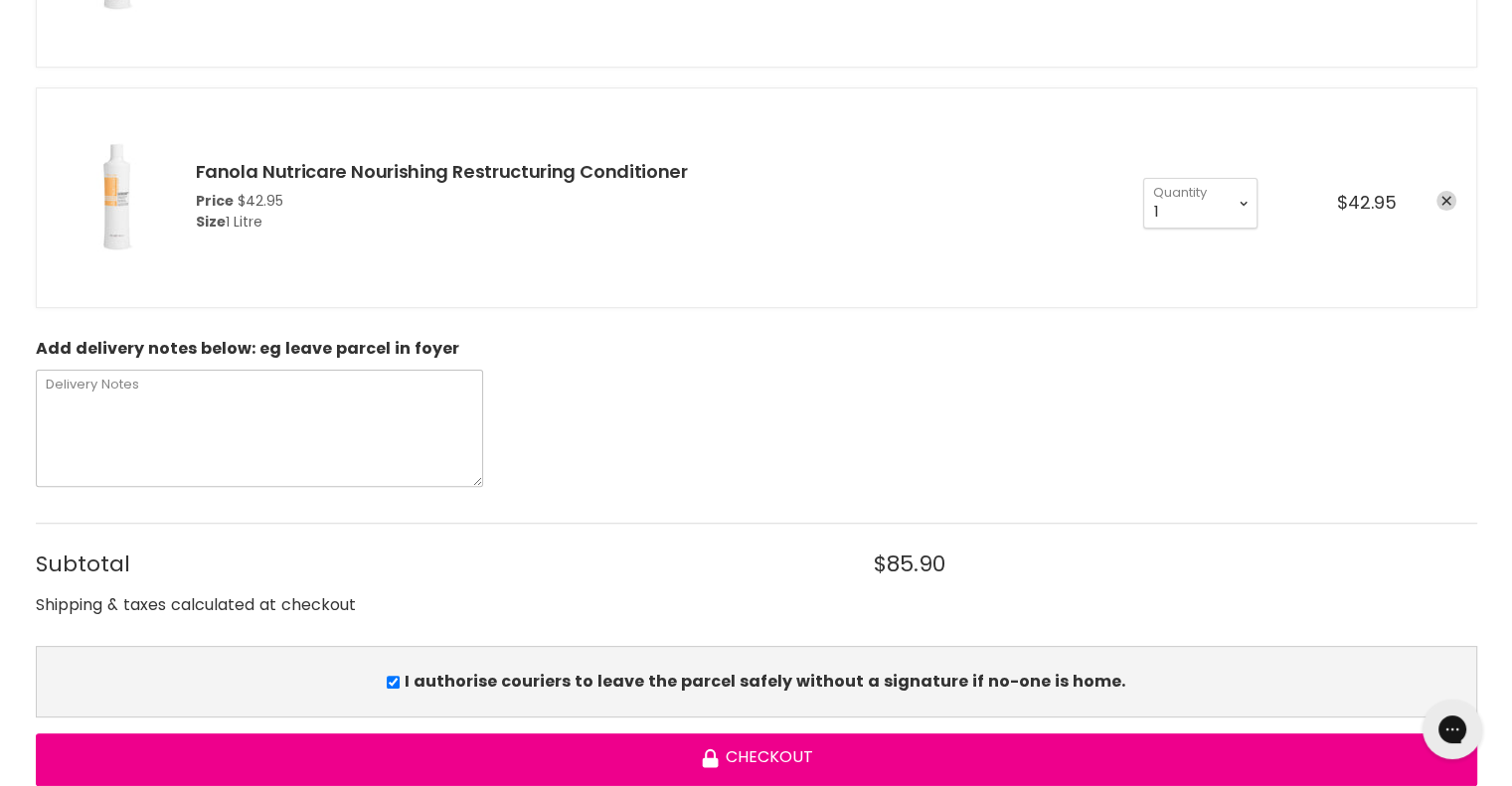 click on "Delivery Notes" at bounding box center [259, 428] 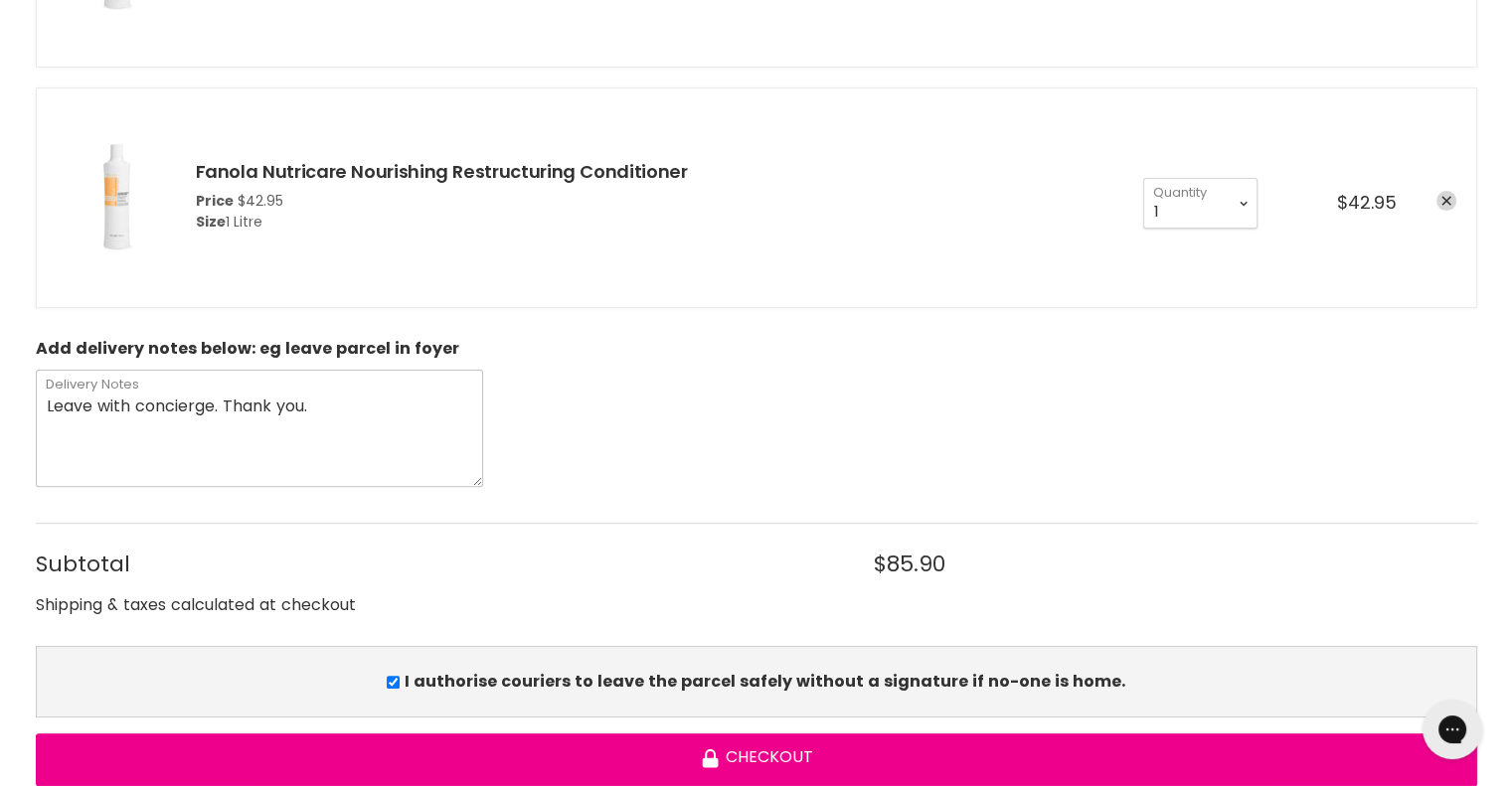 click on "Leave with concierge. Thank you." at bounding box center [259, 428] 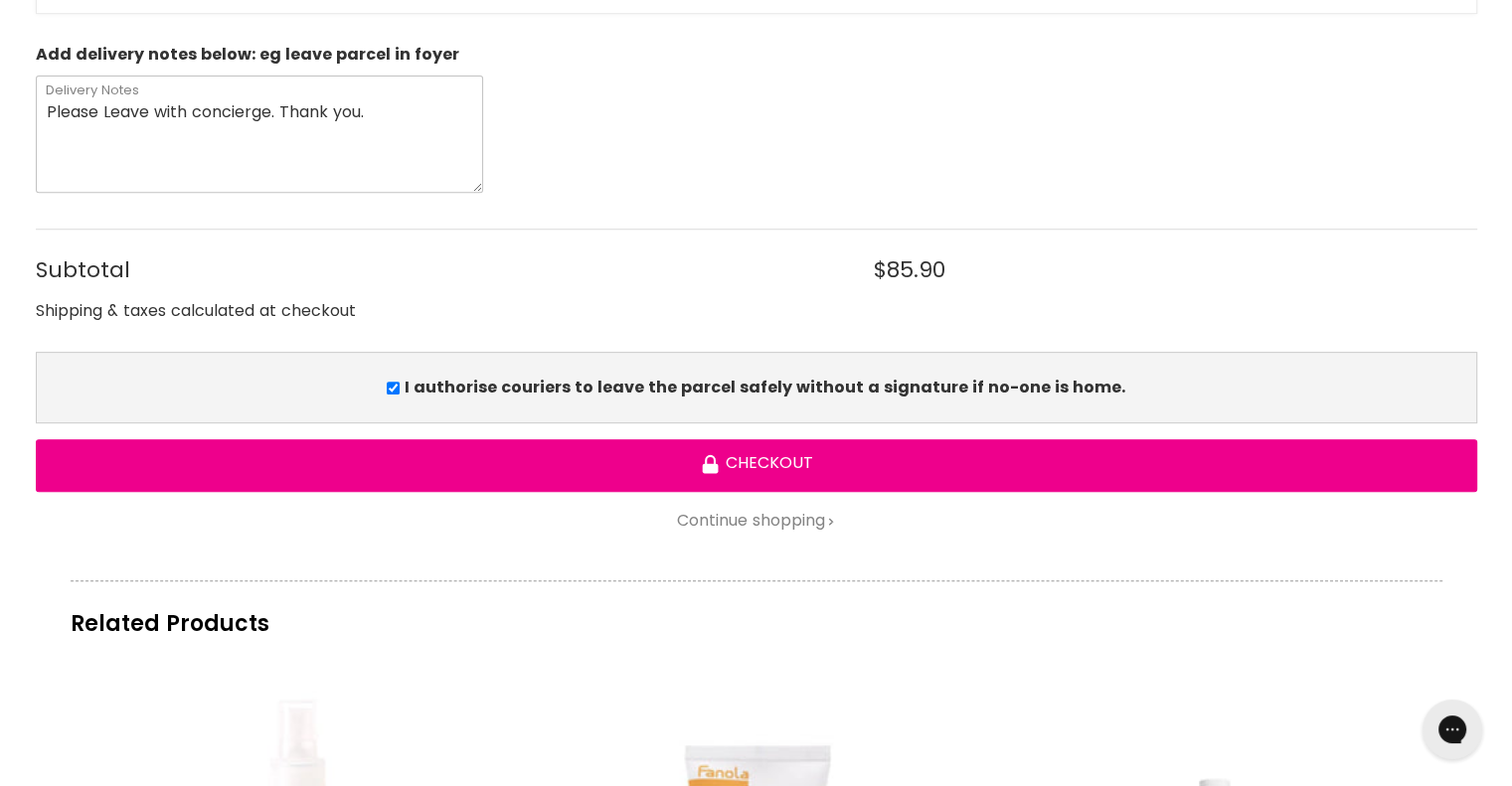 scroll, scrollTop: 793, scrollLeft: 0, axis: vertical 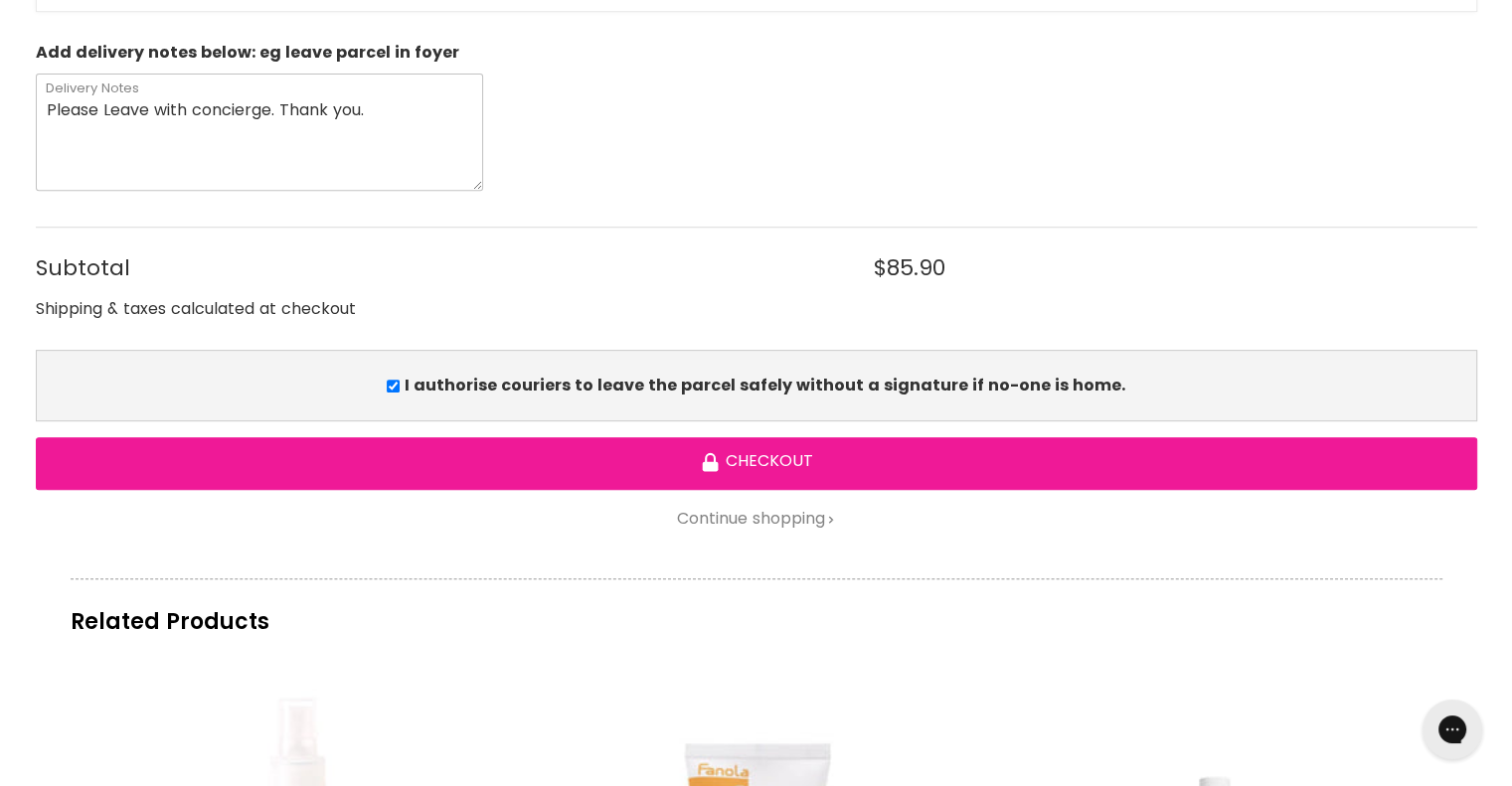 type on "Please Leave with concierge. Thank you." 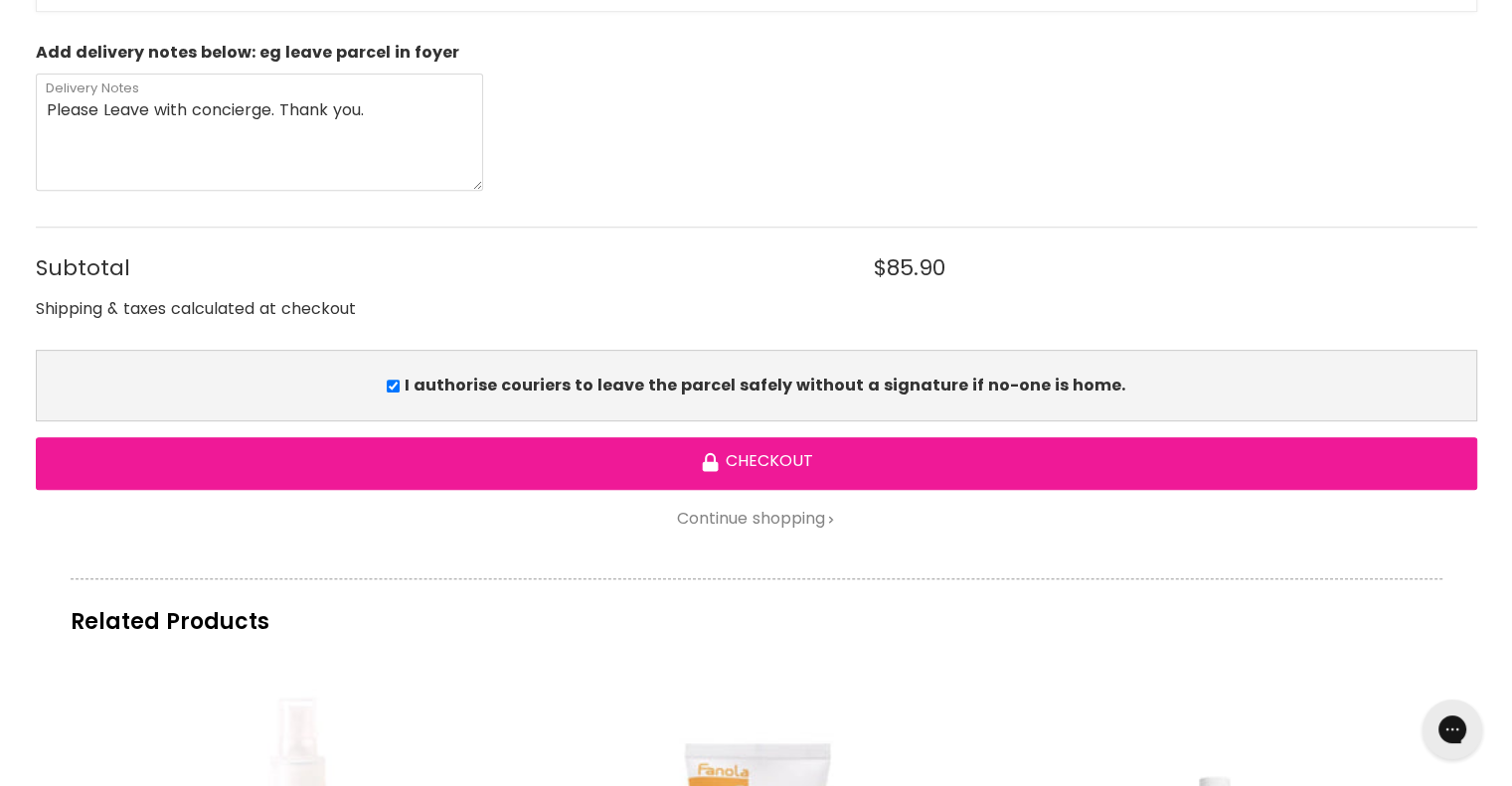 click on "Checkout" at bounding box center [756, 463] 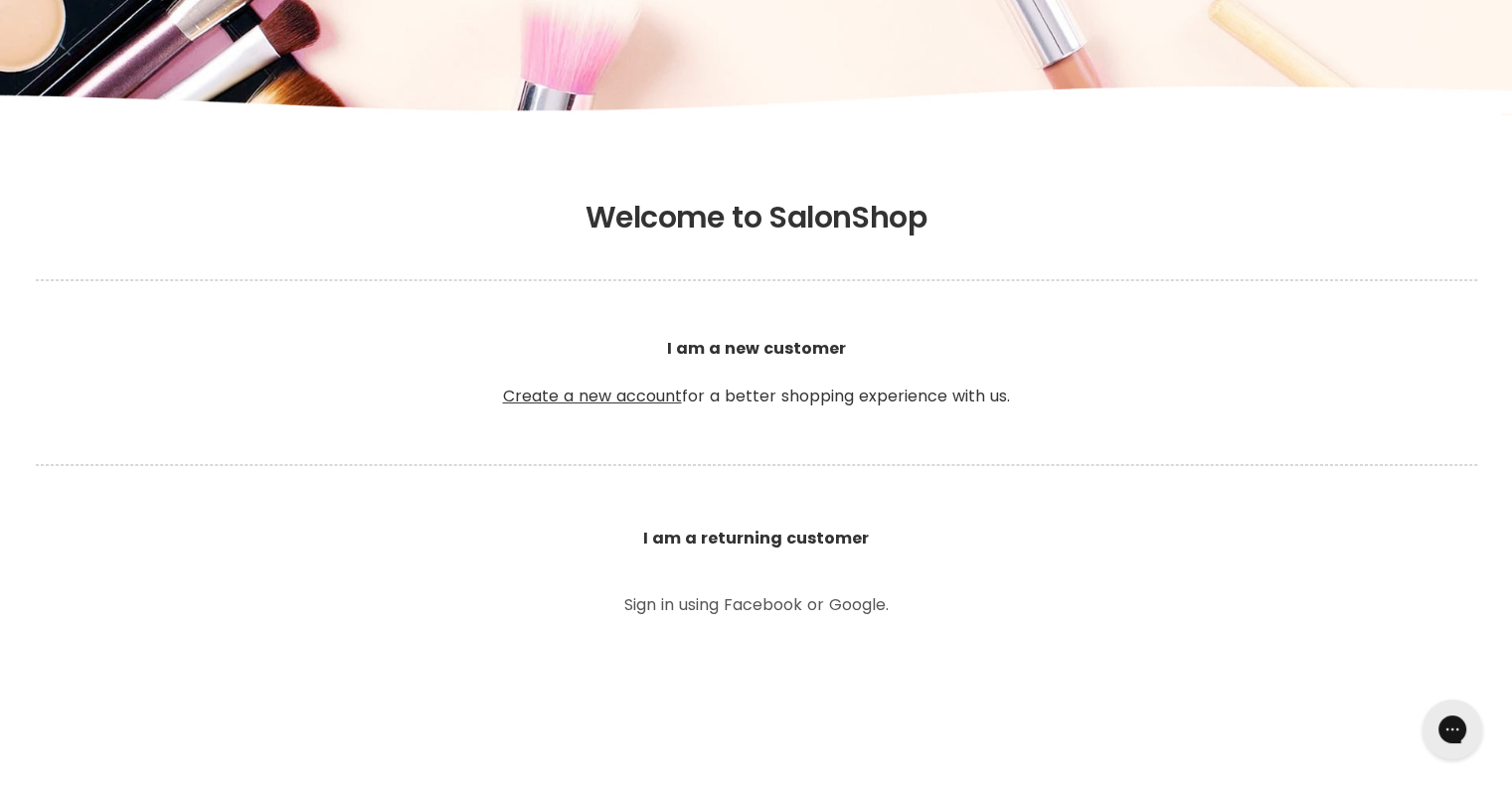 scroll, scrollTop: 233, scrollLeft: 0, axis: vertical 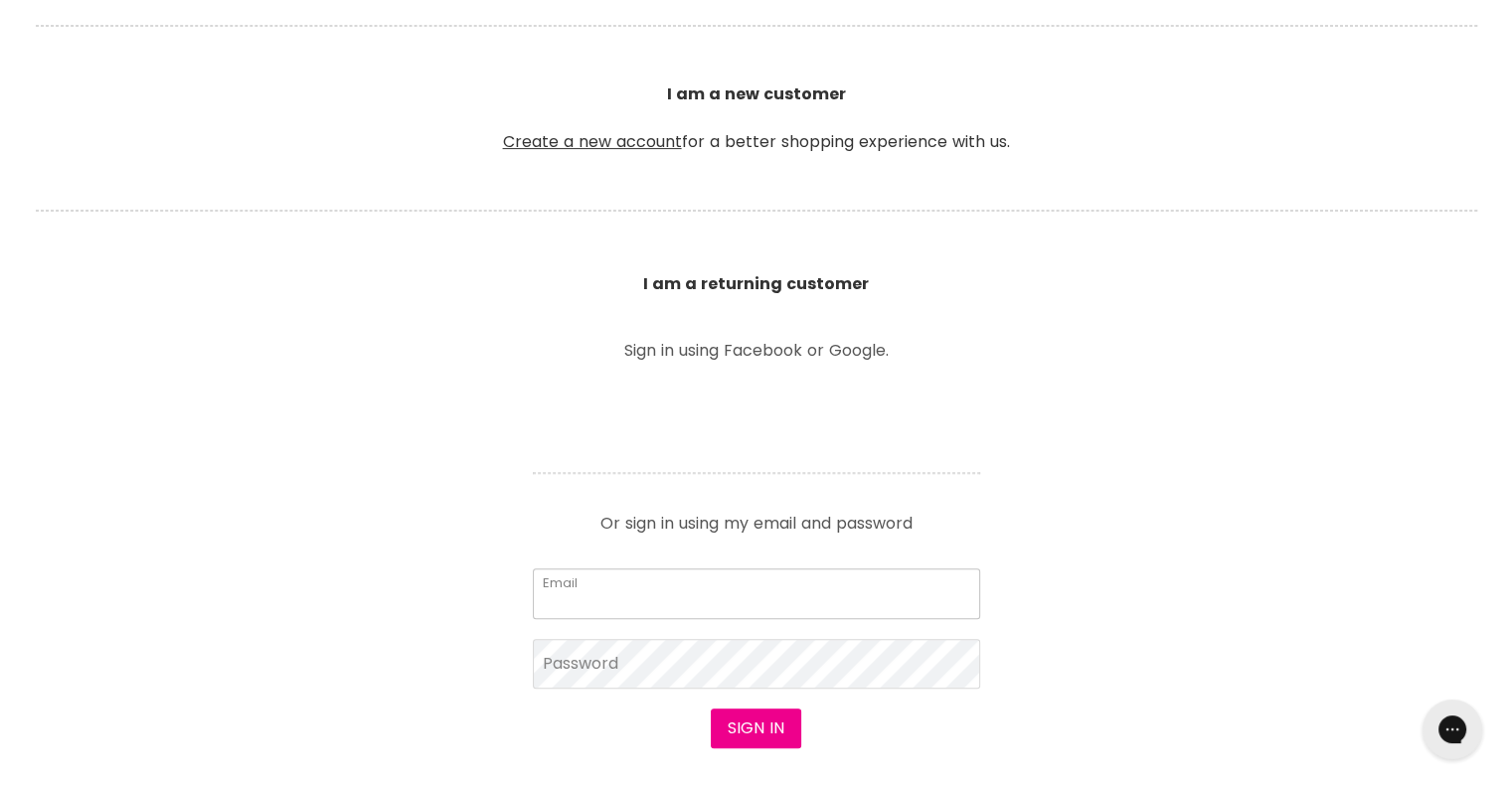 click on "Email" at bounding box center [756, 593] 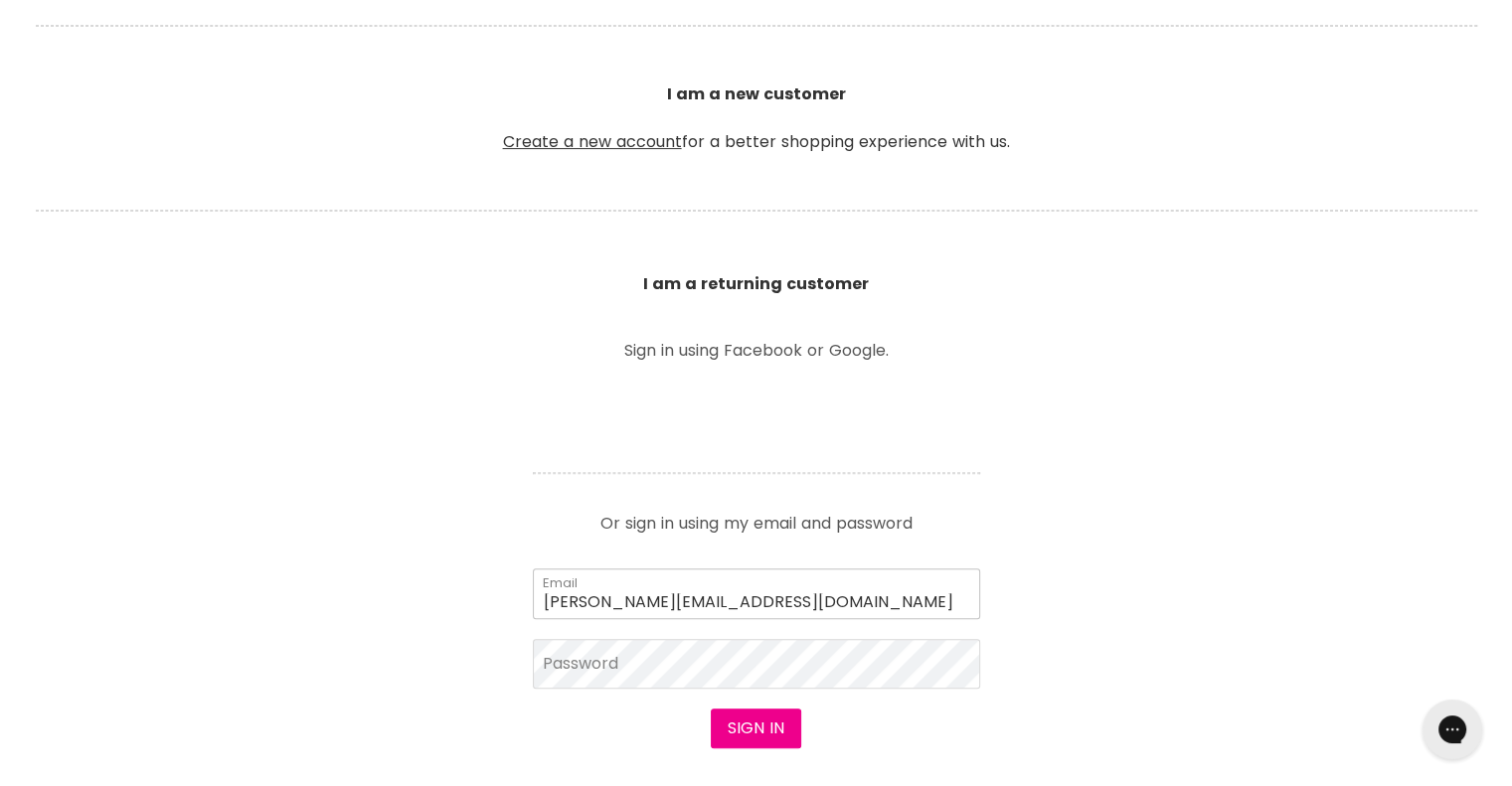 type on "[PERSON_NAME][EMAIL_ADDRESS][DOMAIN_NAME]" 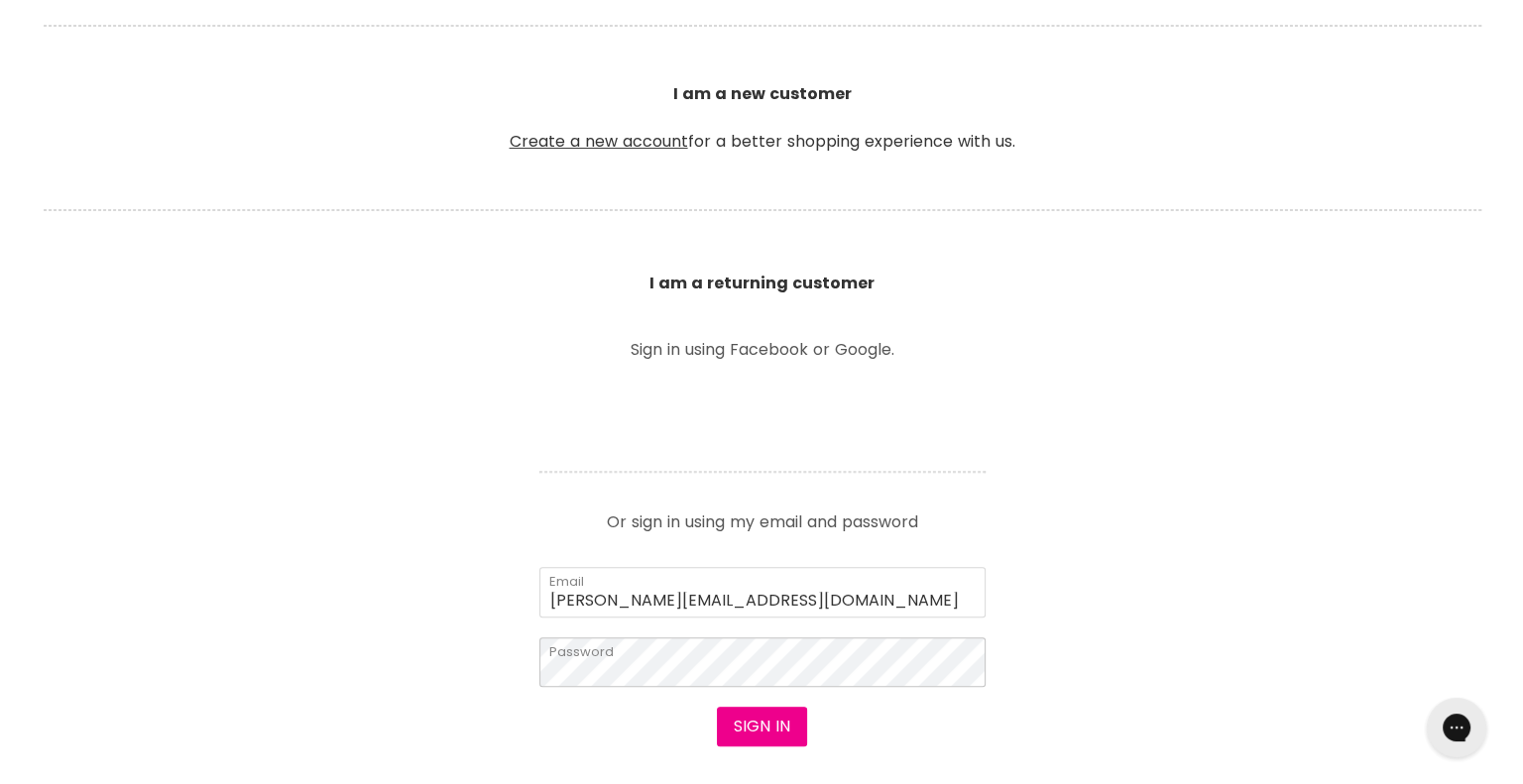 scroll, scrollTop: 486, scrollLeft: 0, axis: vertical 